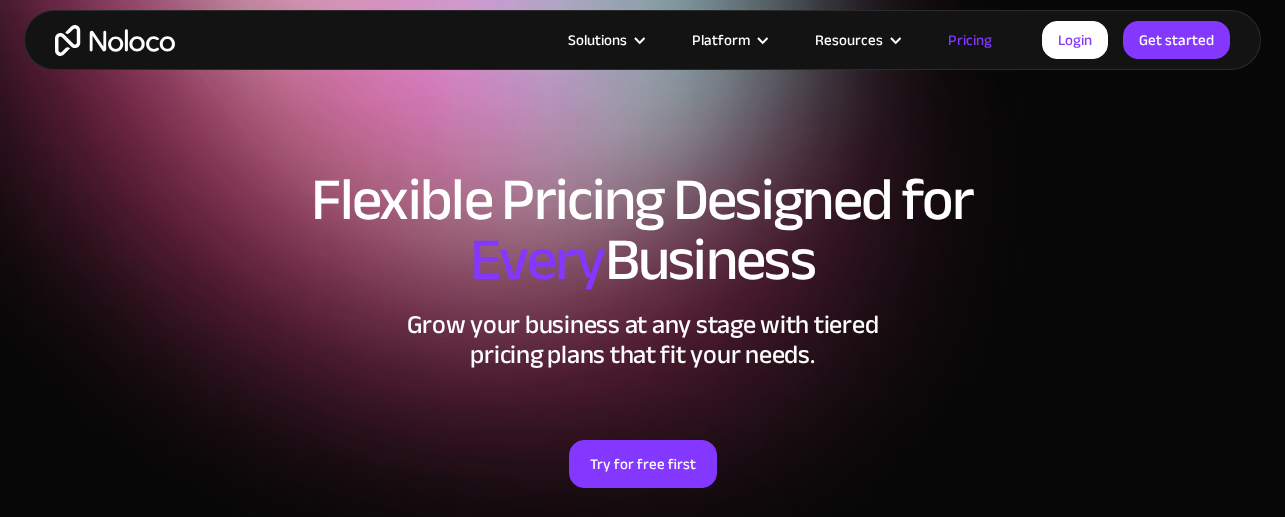 scroll, scrollTop: 900, scrollLeft: 0, axis: vertical 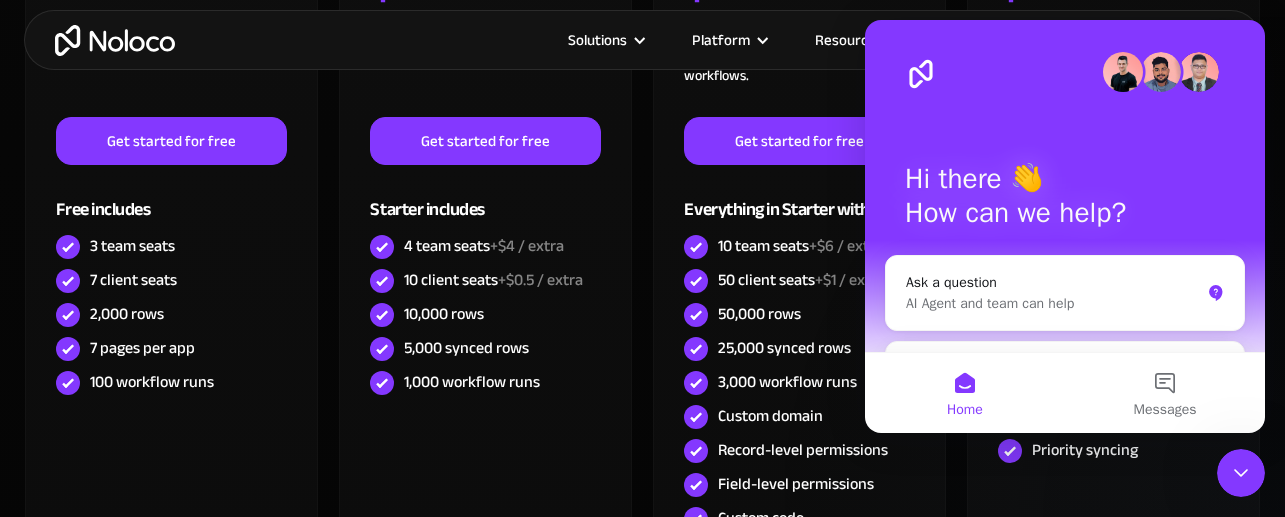 click 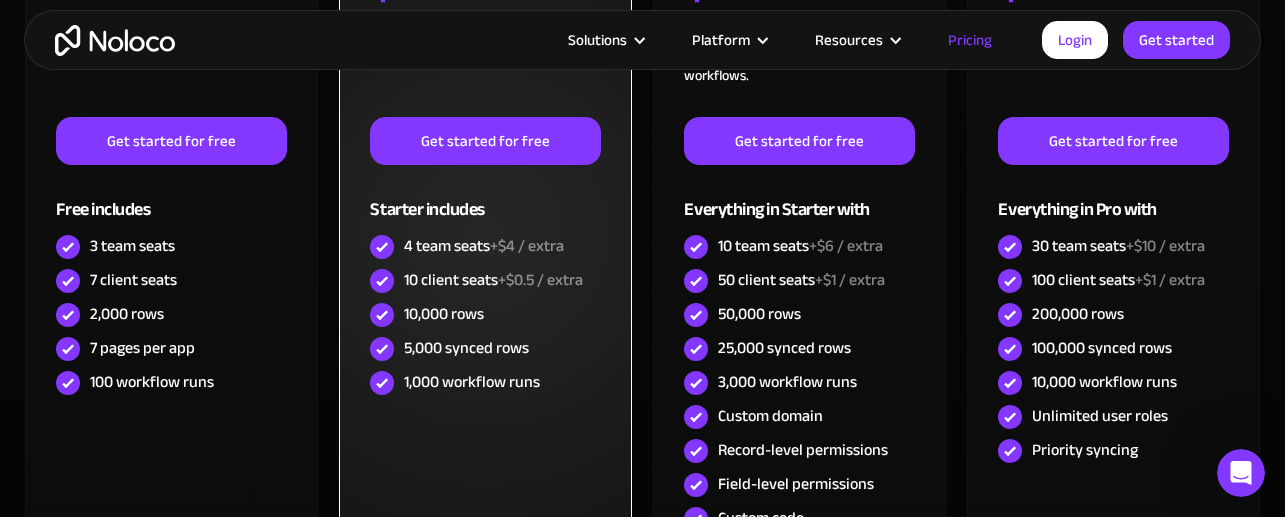 scroll, scrollTop: 0, scrollLeft: 0, axis: both 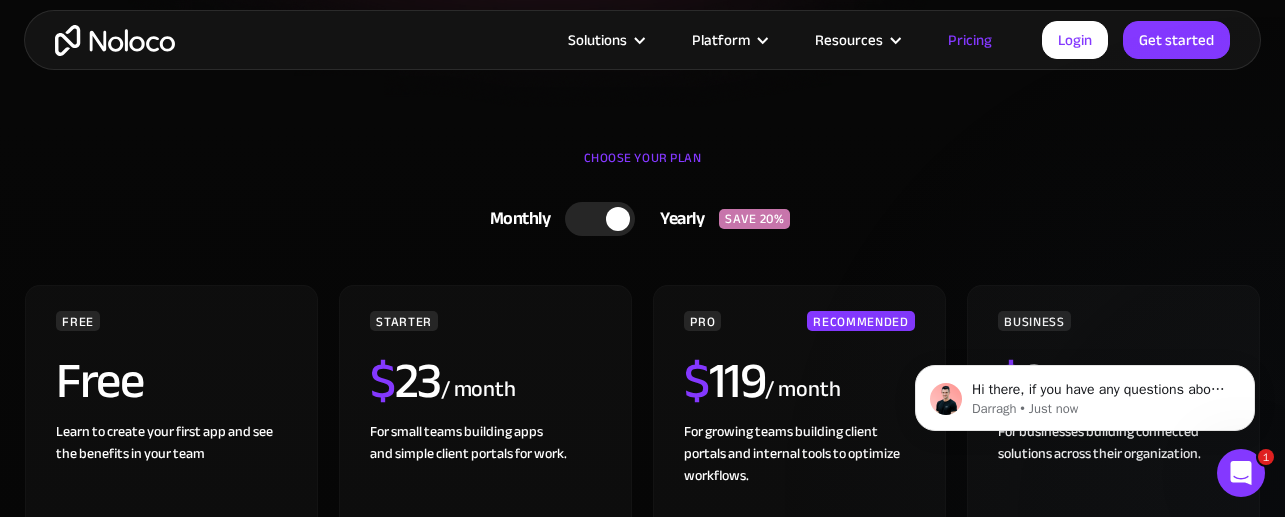 click at bounding box center [600, 219] 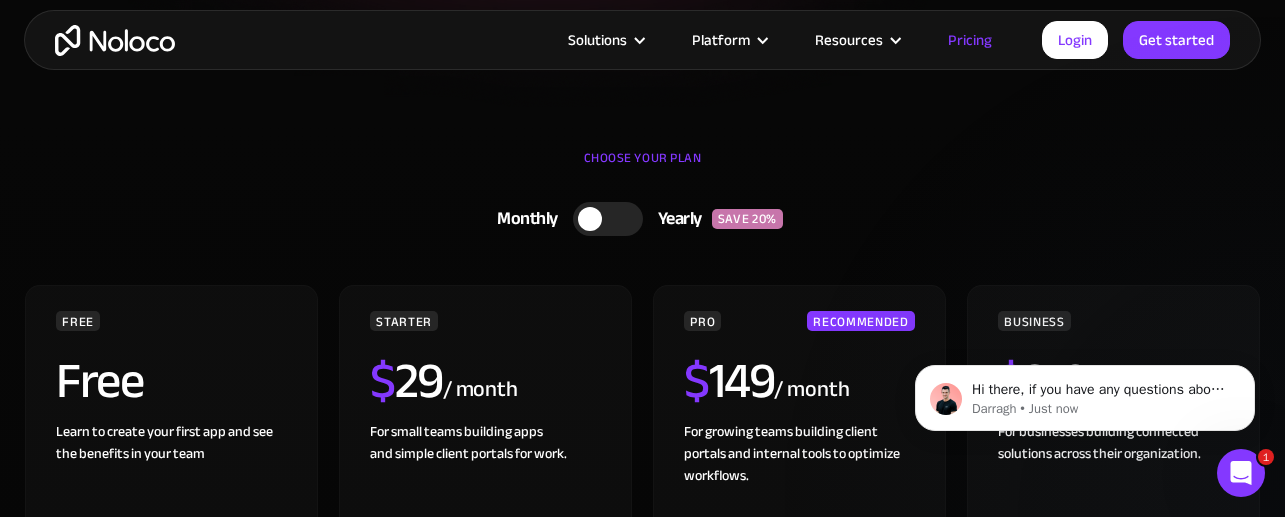 click 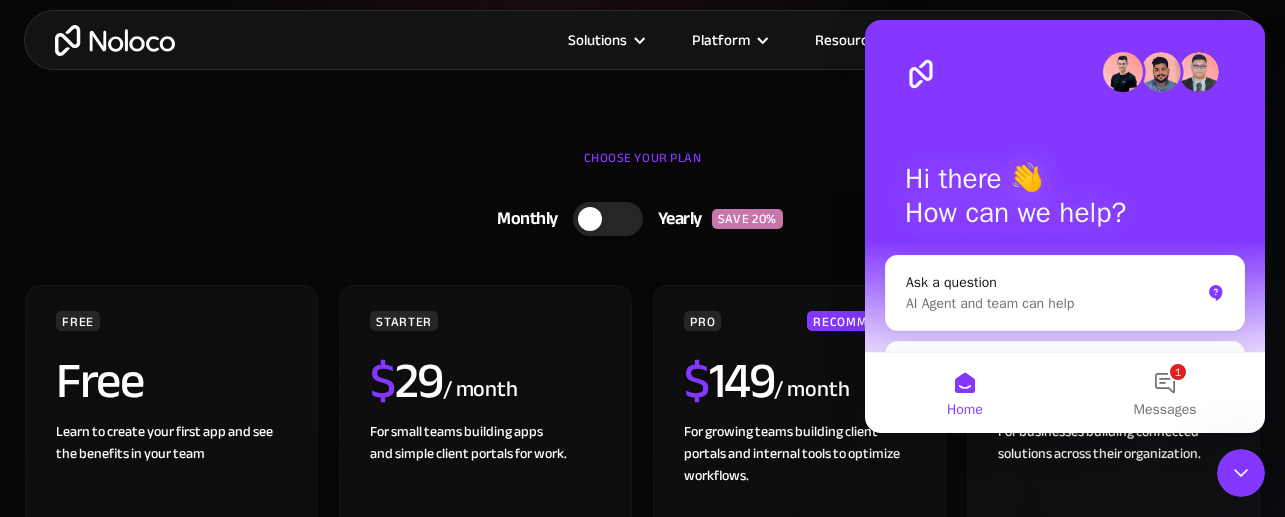 click 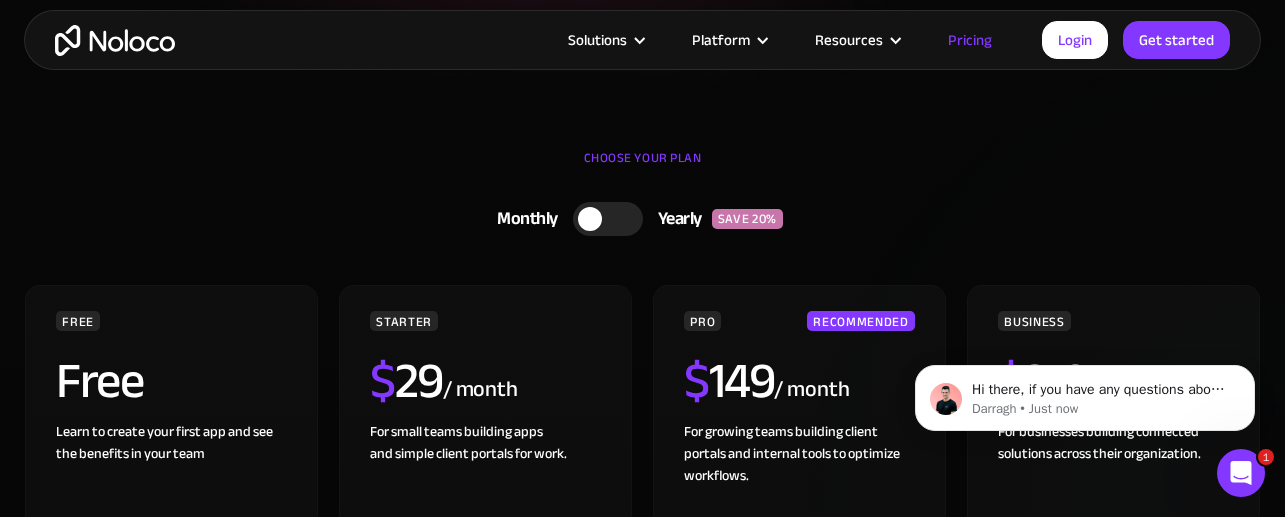scroll, scrollTop: 0, scrollLeft: 0, axis: both 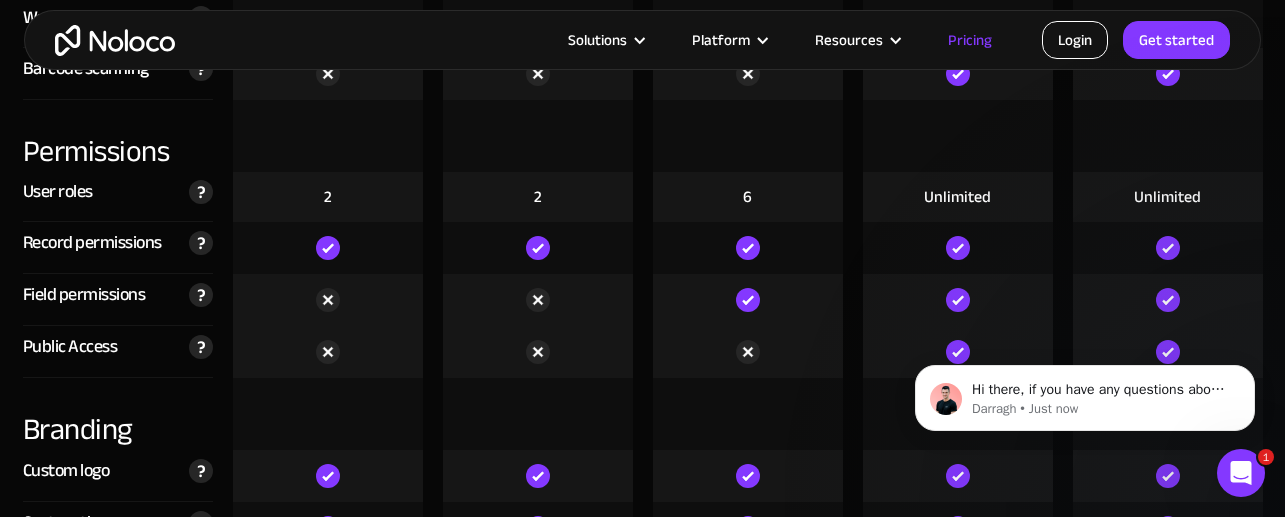 click on "Login" at bounding box center [1075, 40] 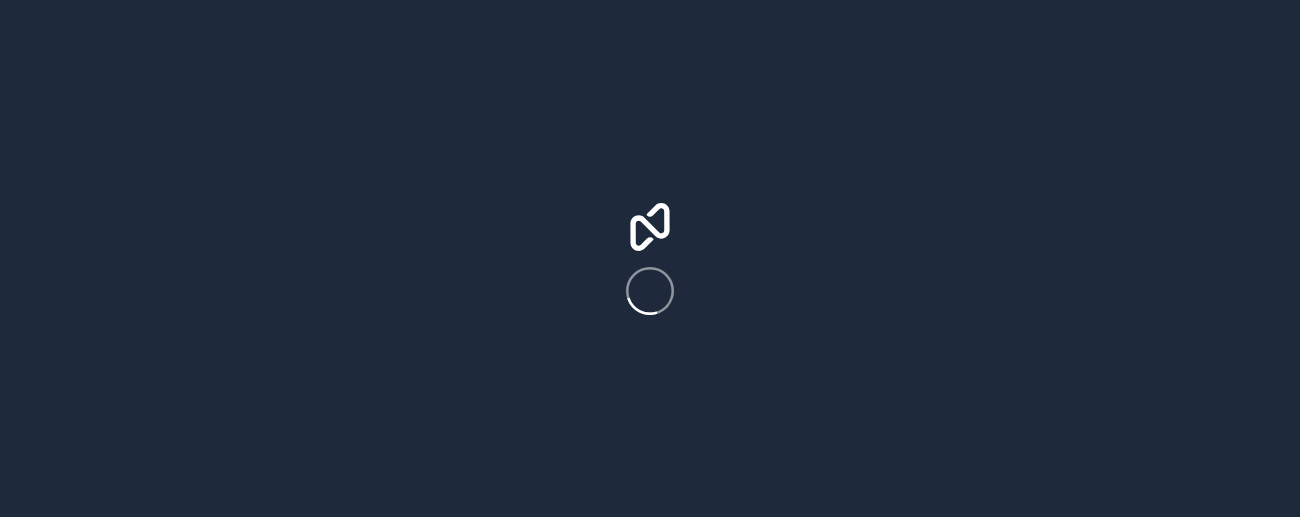 scroll, scrollTop: 0, scrollLeft: 0, axis: both 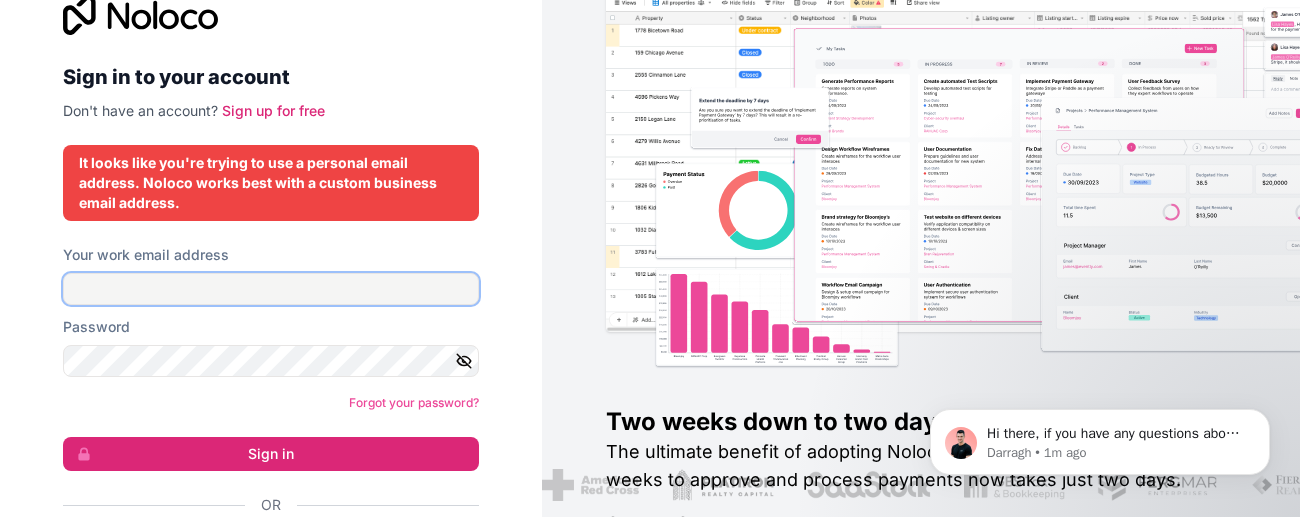 click on "Your work email address" at bounding box center [271, 289] 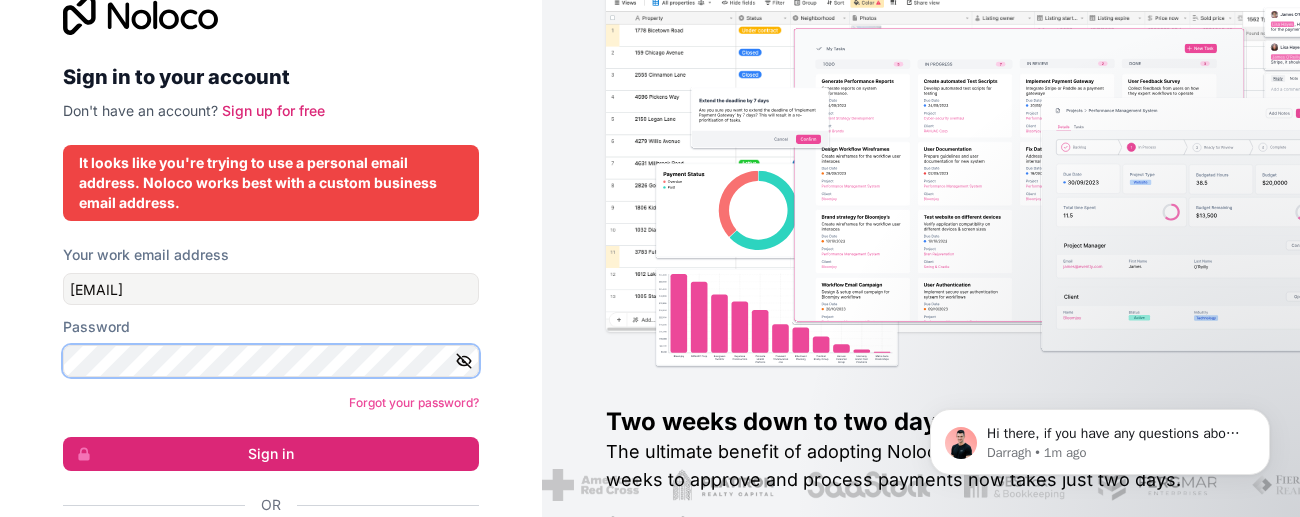 click on "Sign in" at bounding box center (271, 454) 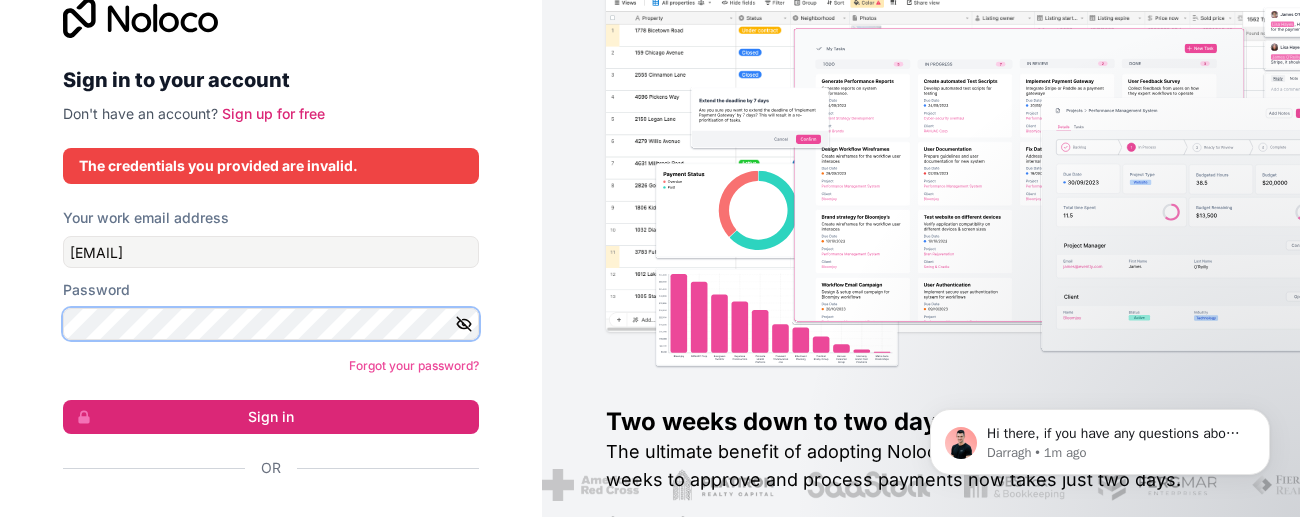scroll, scrollTop: 0, scrollLeft: 0, axis: both 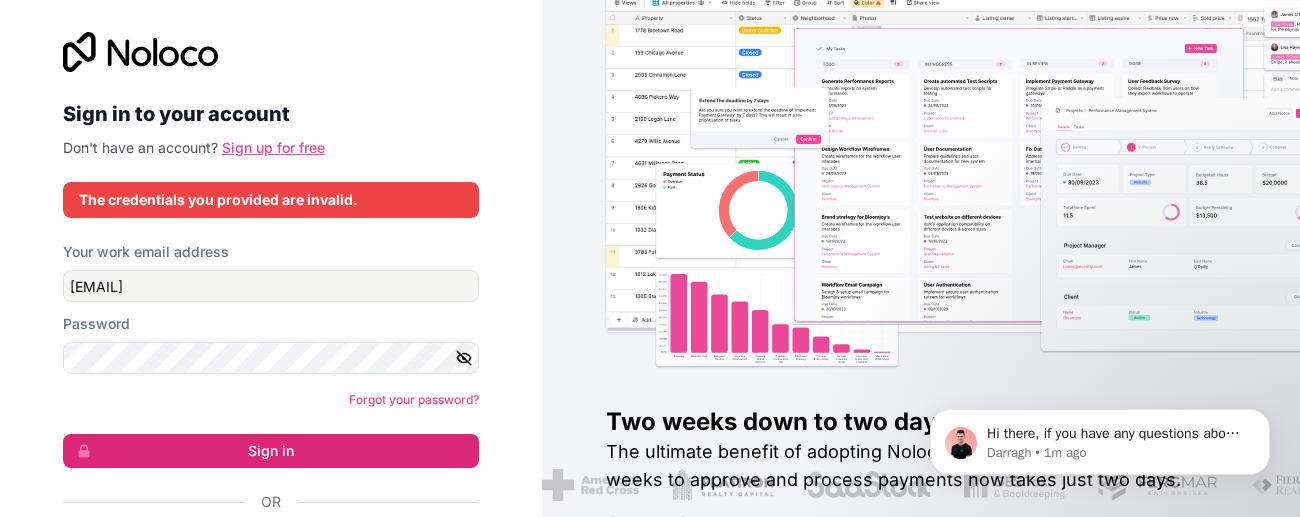 click on "Sign up for free" at bounding box center [273, 147] 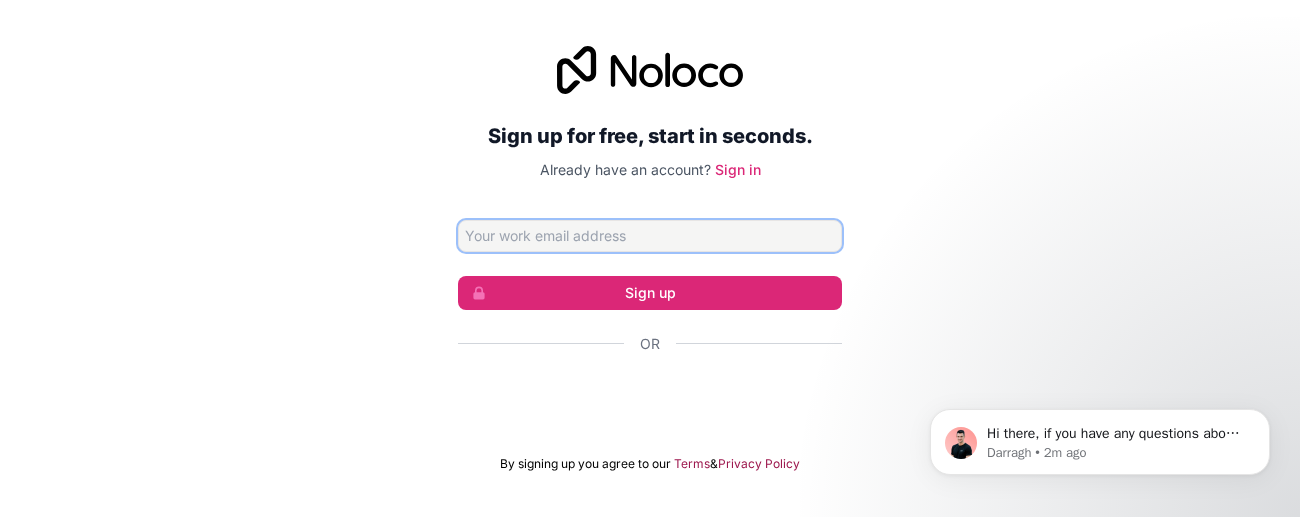 click at bounding box center (650, 236) 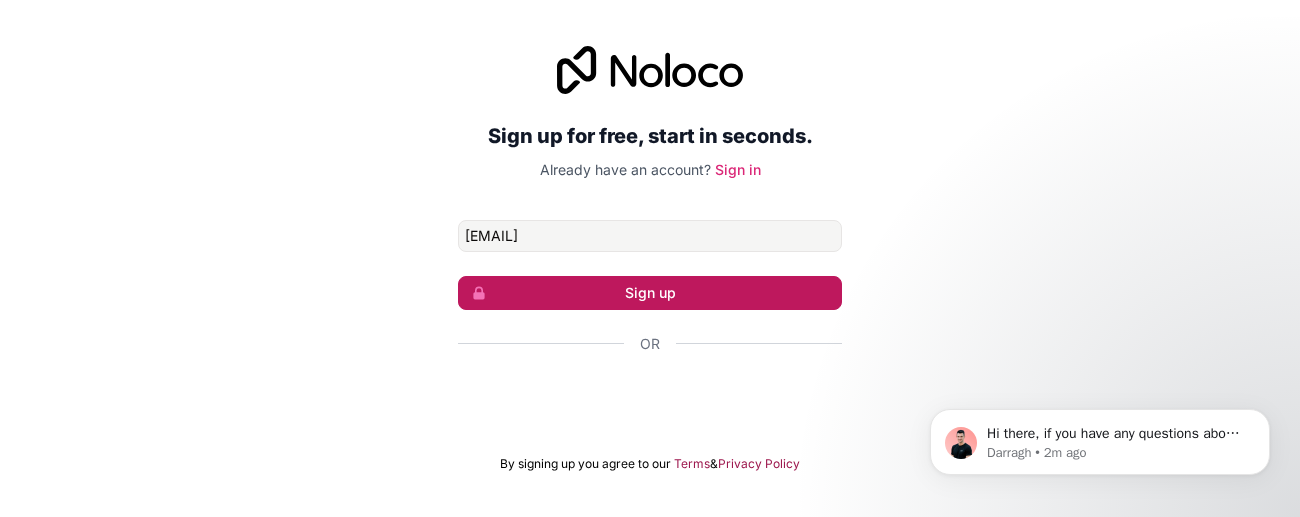click on "Sign up" at bounding box center [650, 293] 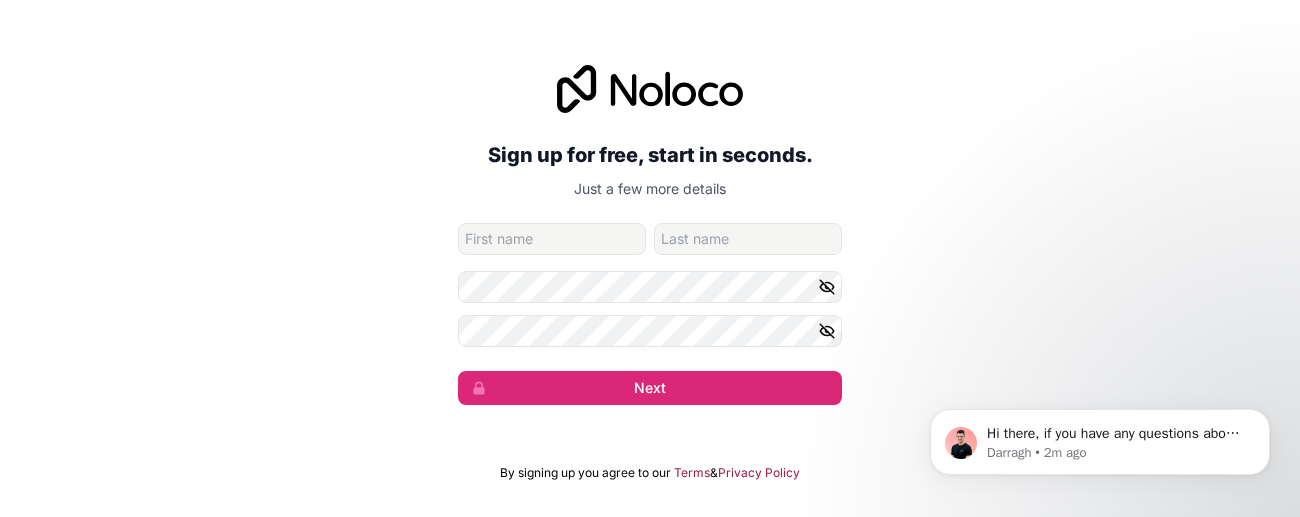 click at bounding box center (552, 239) 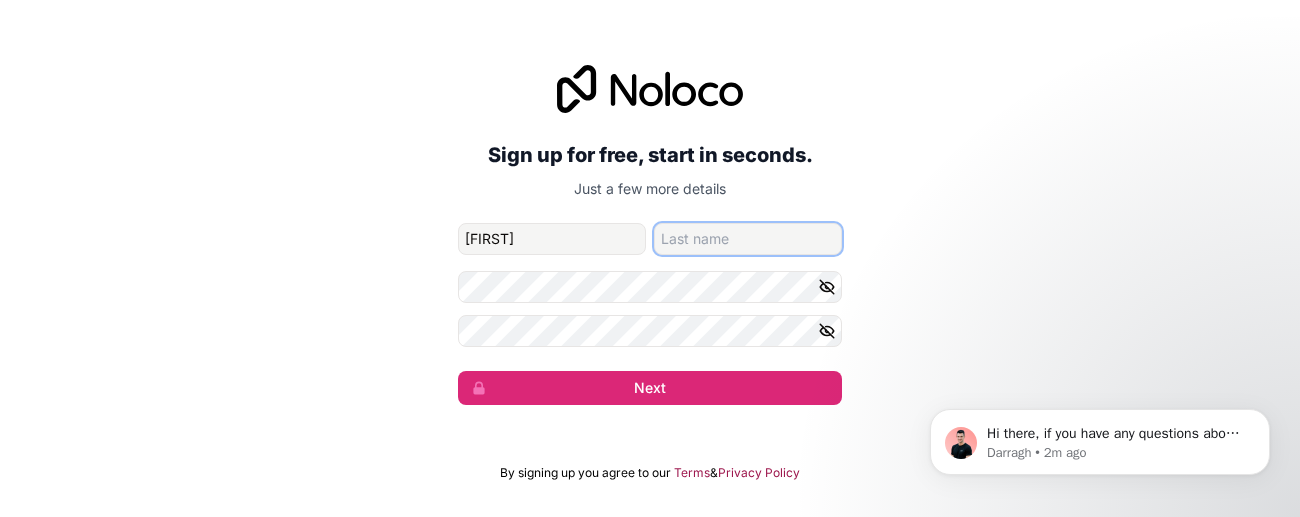 type on "safaa" 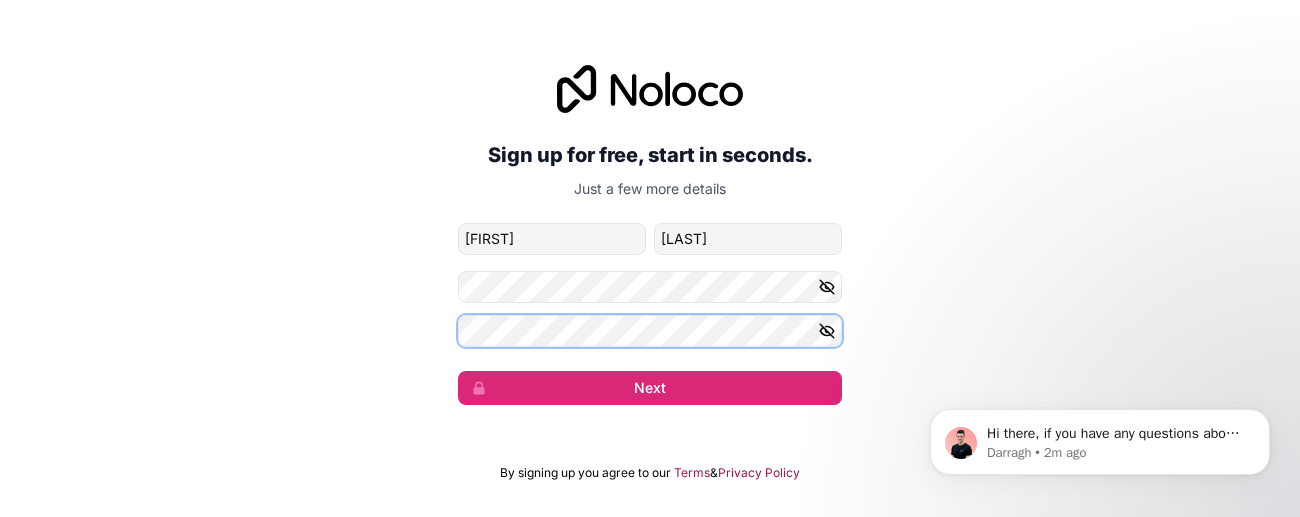 click on "Next" at bounding box center [650, 388] 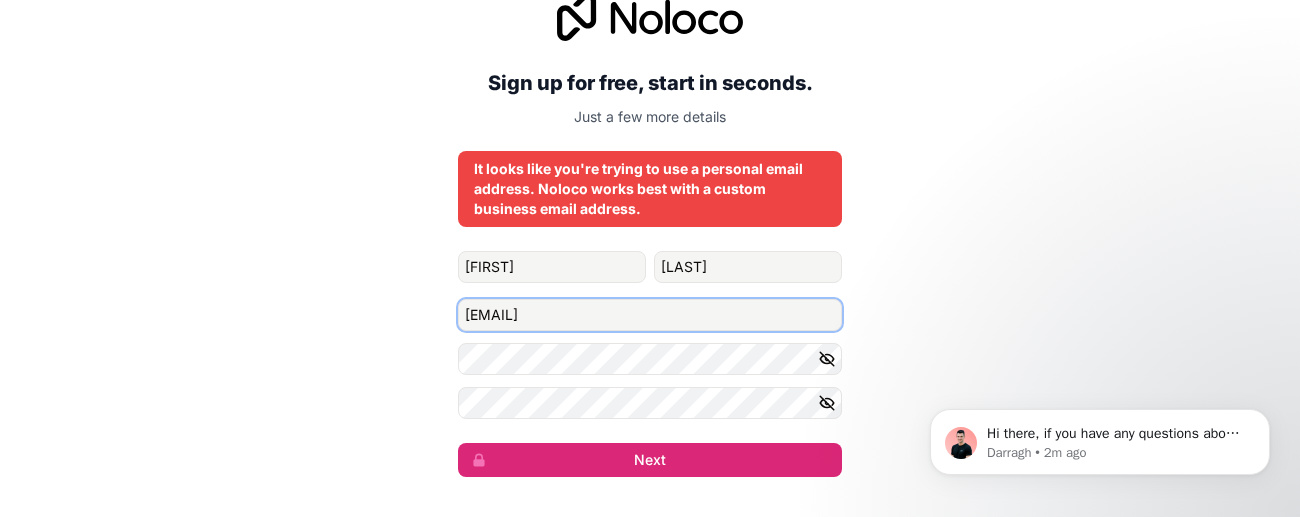 click on "aiecochatbot@zohomail.com" at bounding box center (650, 315) 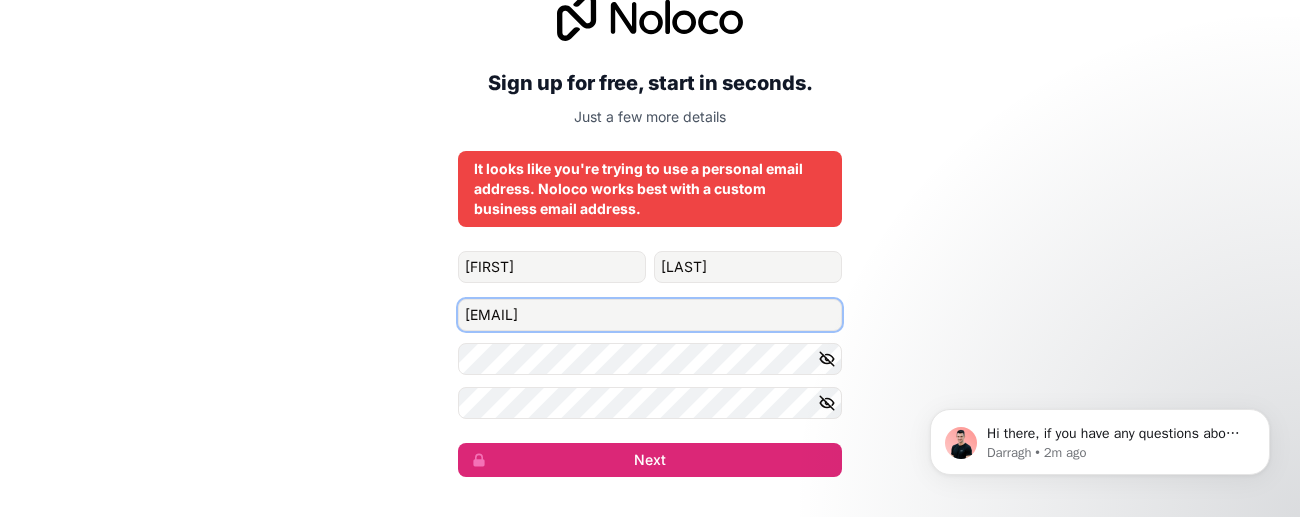 drag, startPoint x: 661, startPoint y: 317, endPoint x: 393, endPoint y: 315, distance: 268.00748 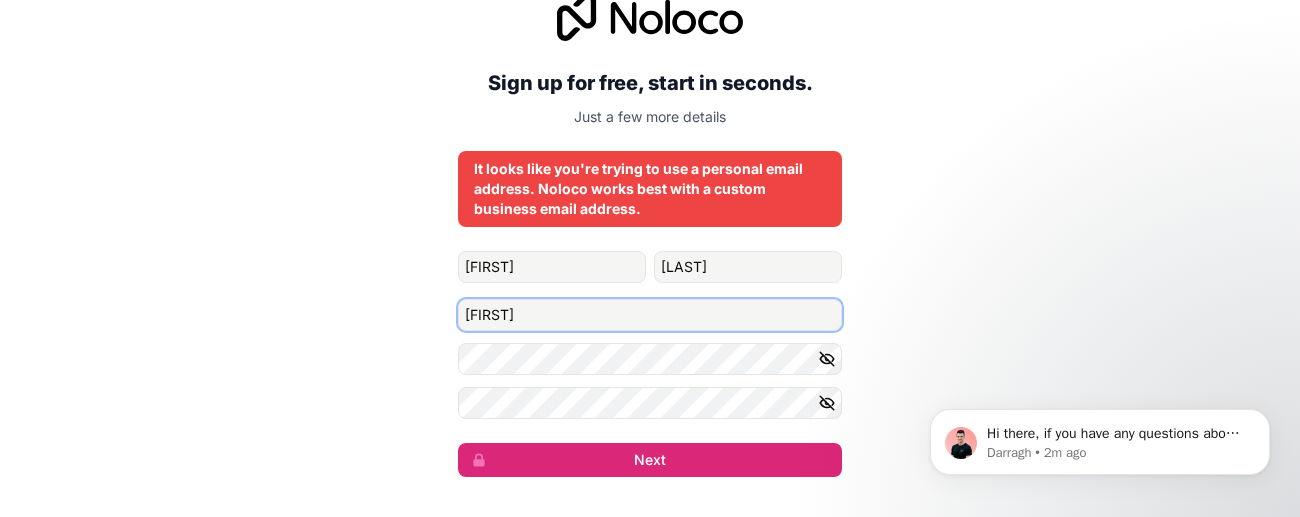 type on "ahmed.safaa@hekaduo.com" 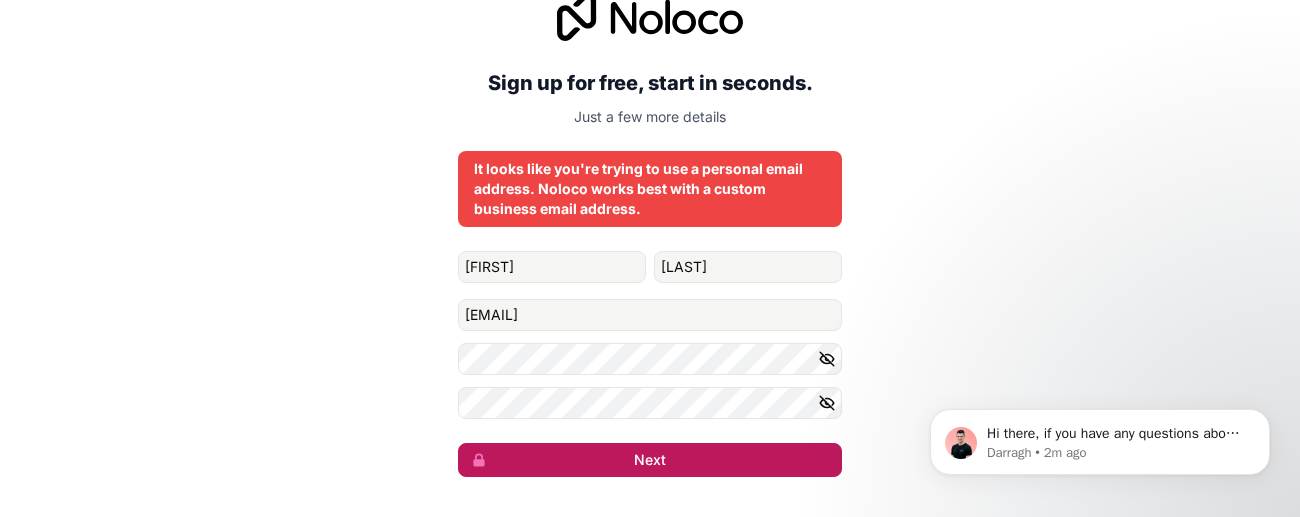 click on "Next" at bounding box center [650, 460] 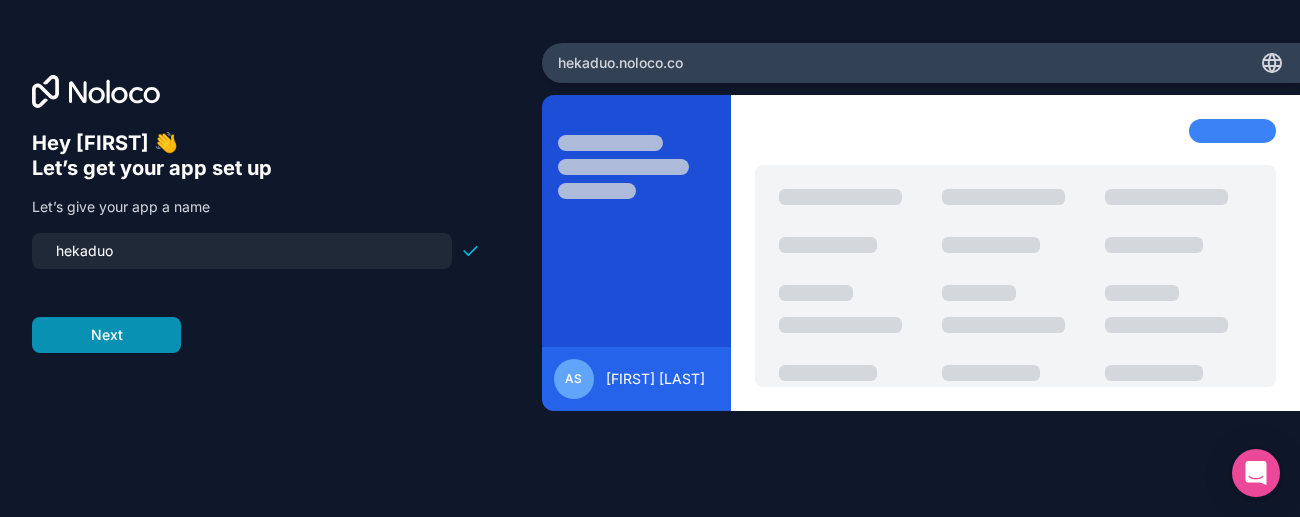 click on "Next" at bounding box center [106, 335] 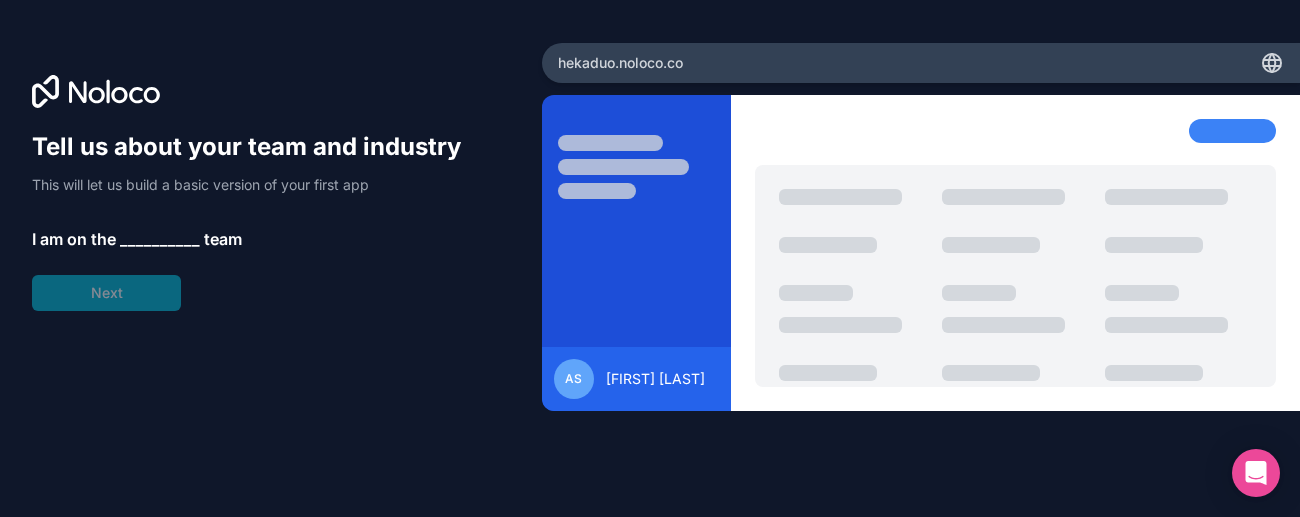 click on "__________" at bounding box center (160, 239) 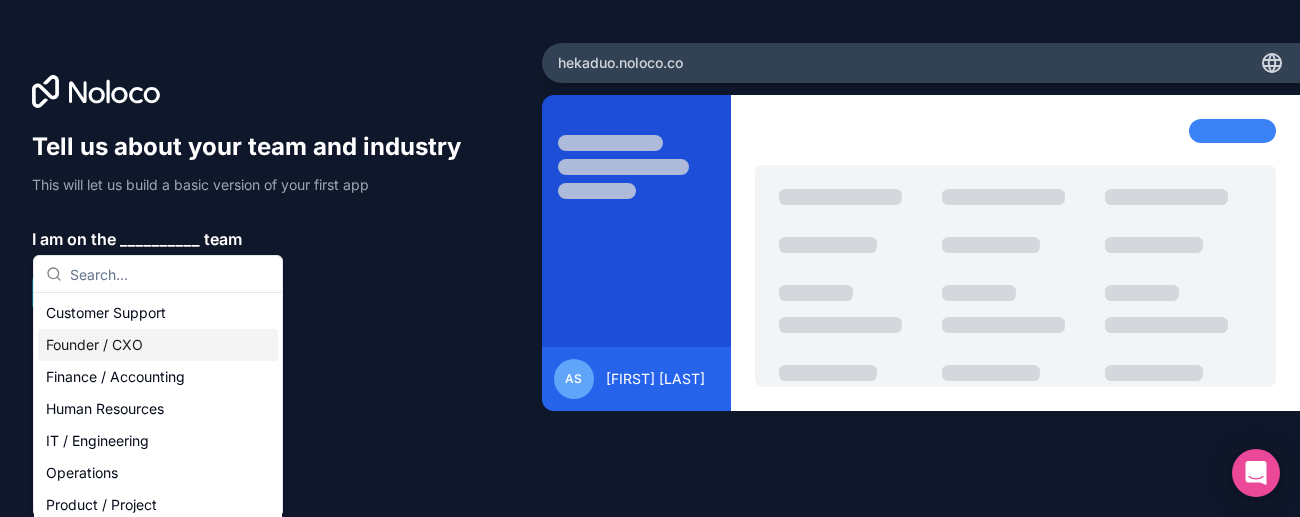 click on "Founder / CXO" at bounding box center [158, 345] 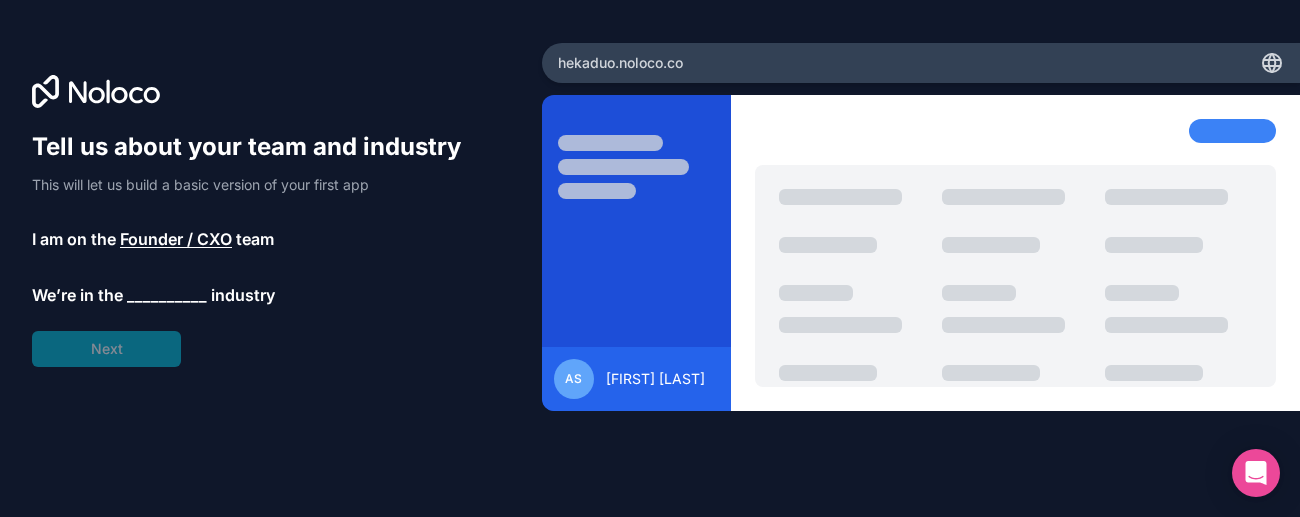 click on "__________" at bounding box center (167, 295) 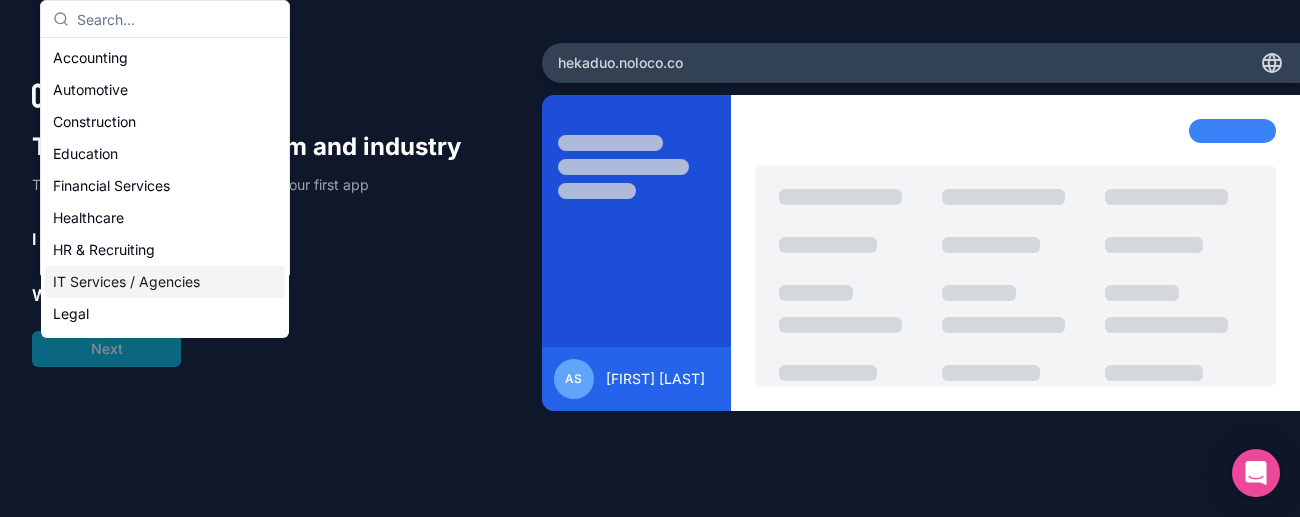 click on "IT Services / Agencies" at bounding box center (165, 282) 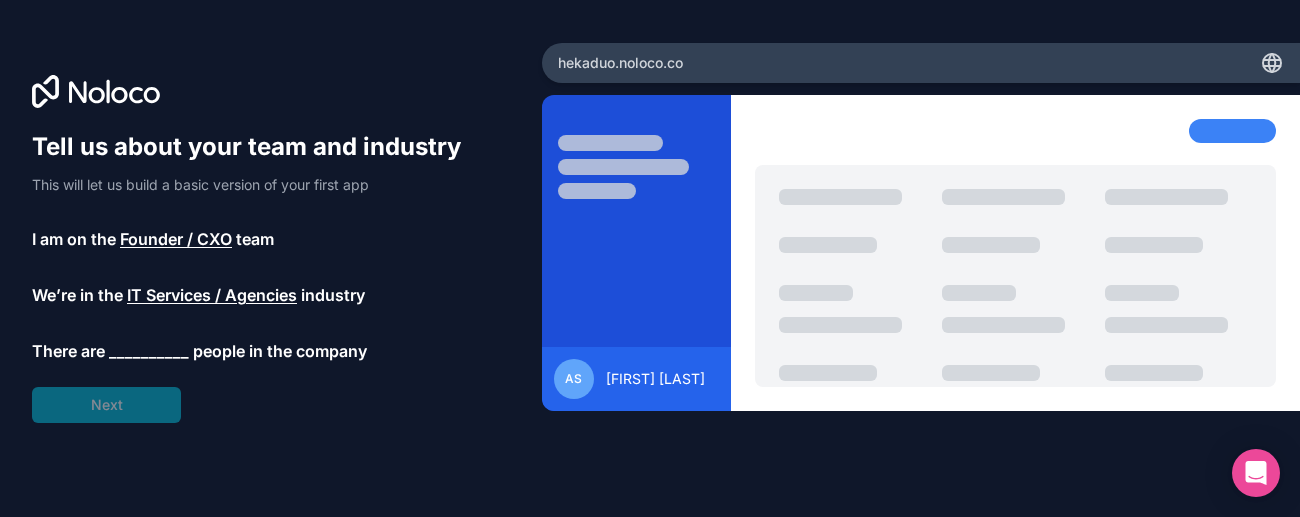 click on "__________" at bounding box center (149, 351) 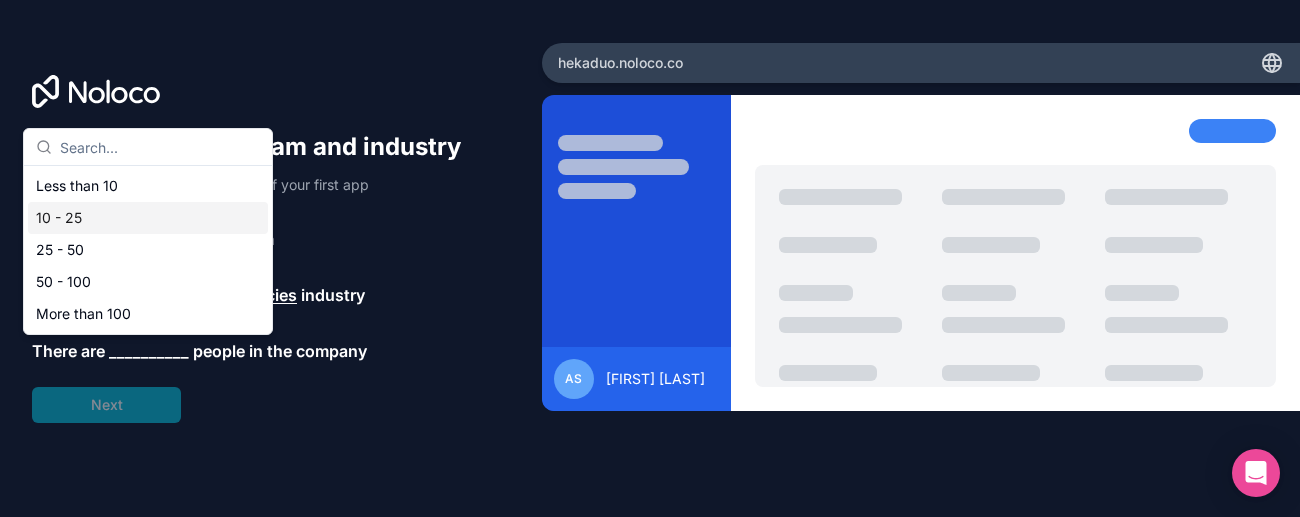 click on "10 - 25" at bounding box center (148, 218) 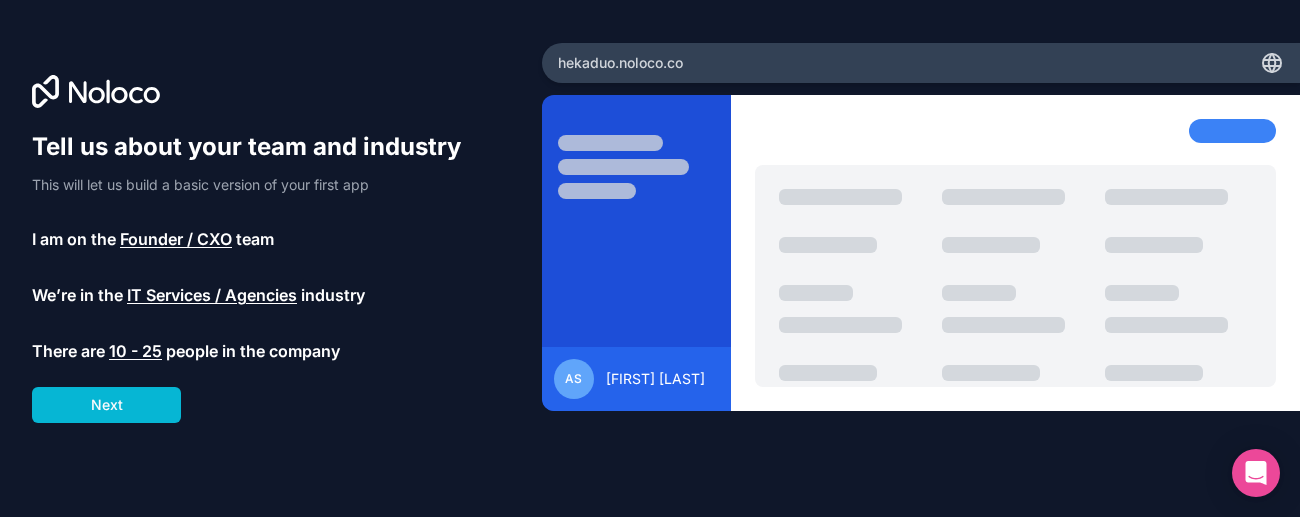 click on "Tell us about your team and industry This will let us build a basic version of your first app I am on the  Founder / CXO team We’re in the  IT Services / Agencies industry There are  10 - 25 people in the company Next" at bounding box center (256, 277) 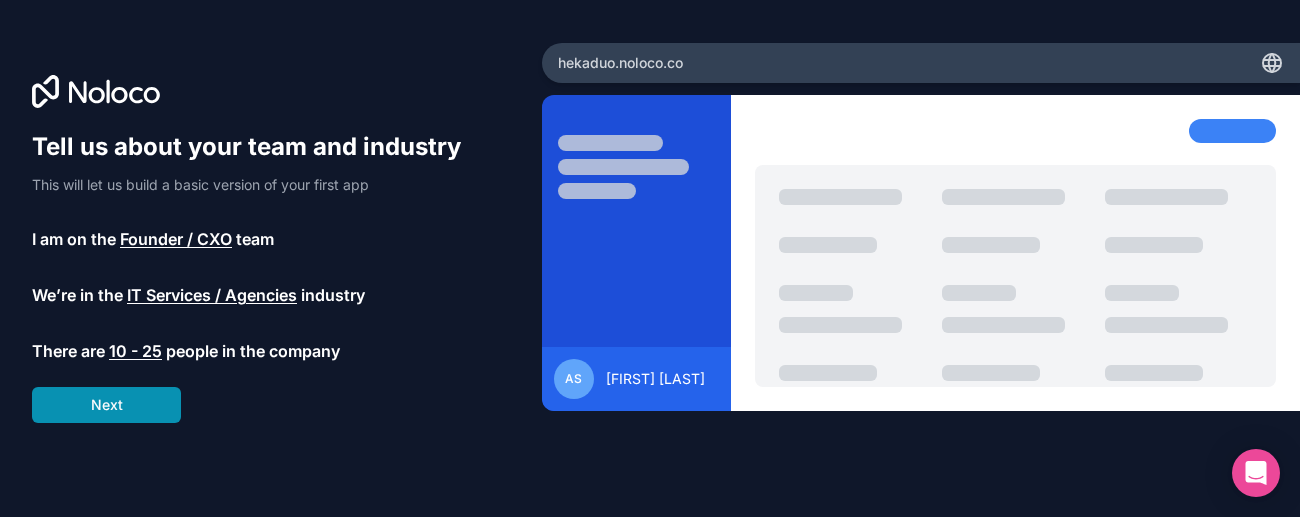 click on "Next" at bounding box center (106, 405) 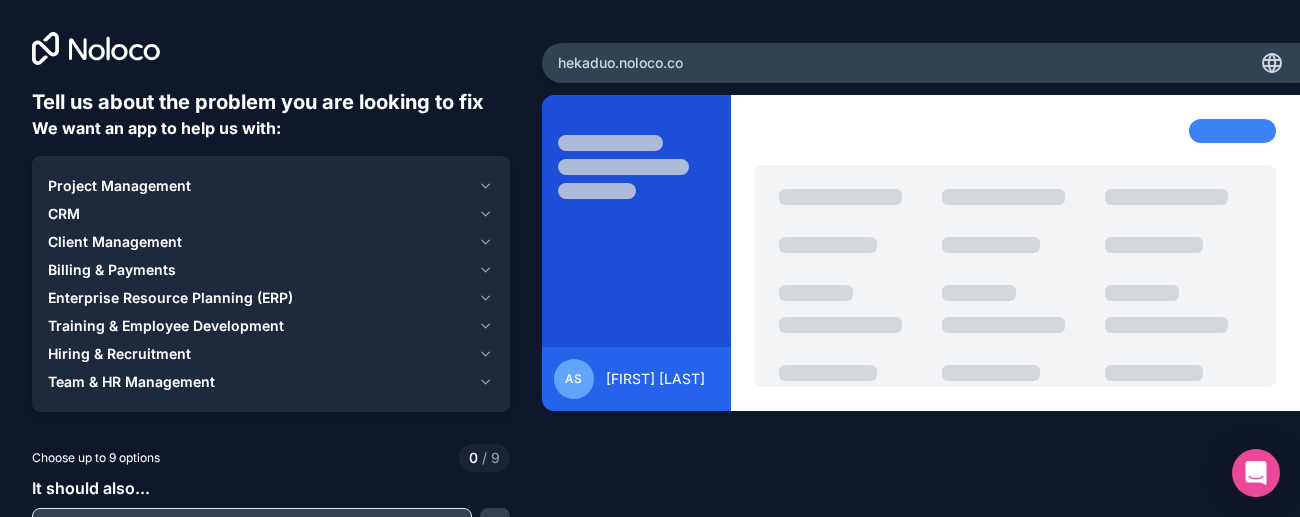 scroll, scrollTop: 75, scrollLeft: 0, axis: vertical 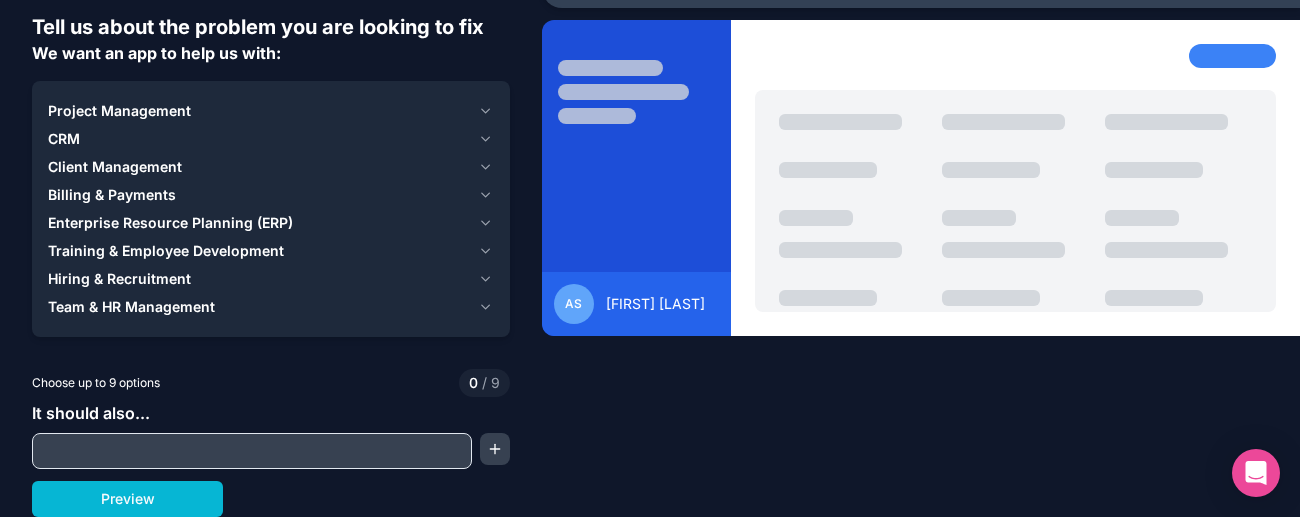 click at bounding box center [252, 451] 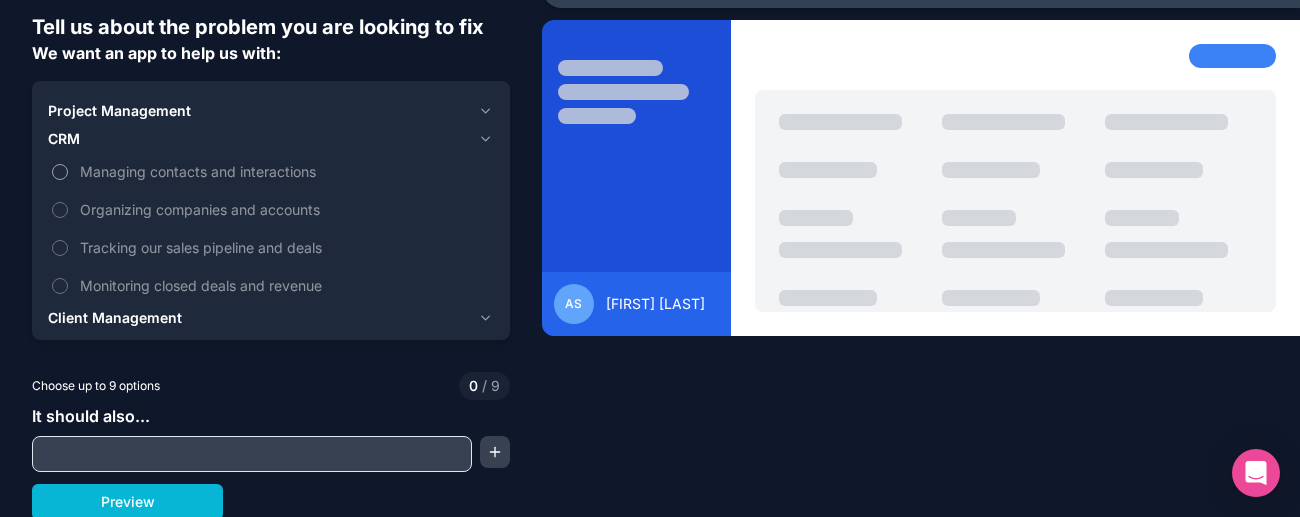 click on "Managing contacts and interactions" at bounding box center [271, 171] 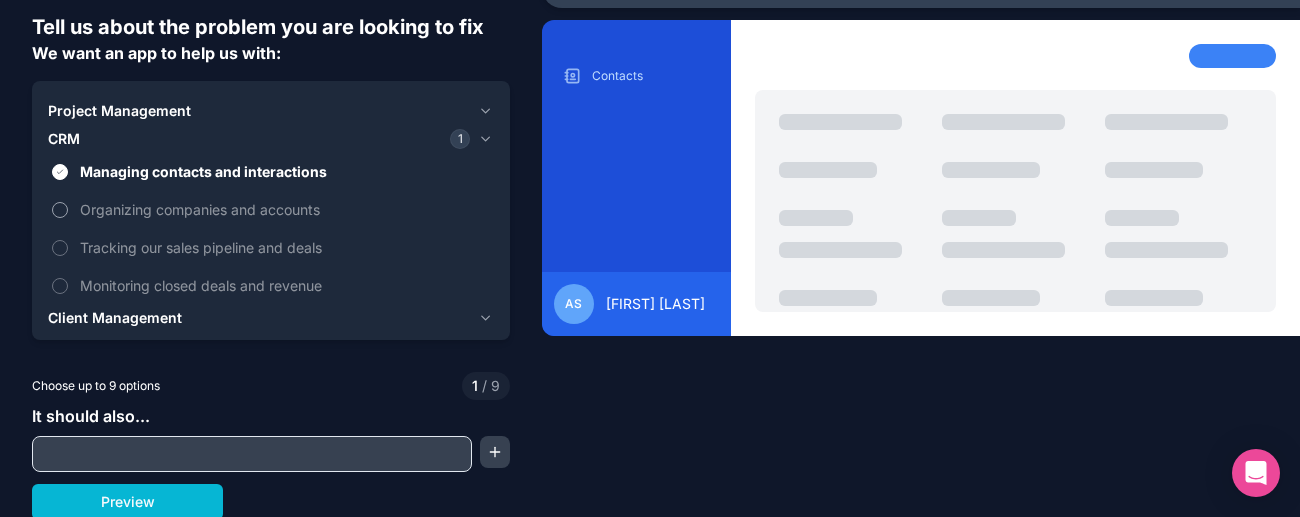 click on "Organizing companies and accounts" at bounding box center (285, 209) 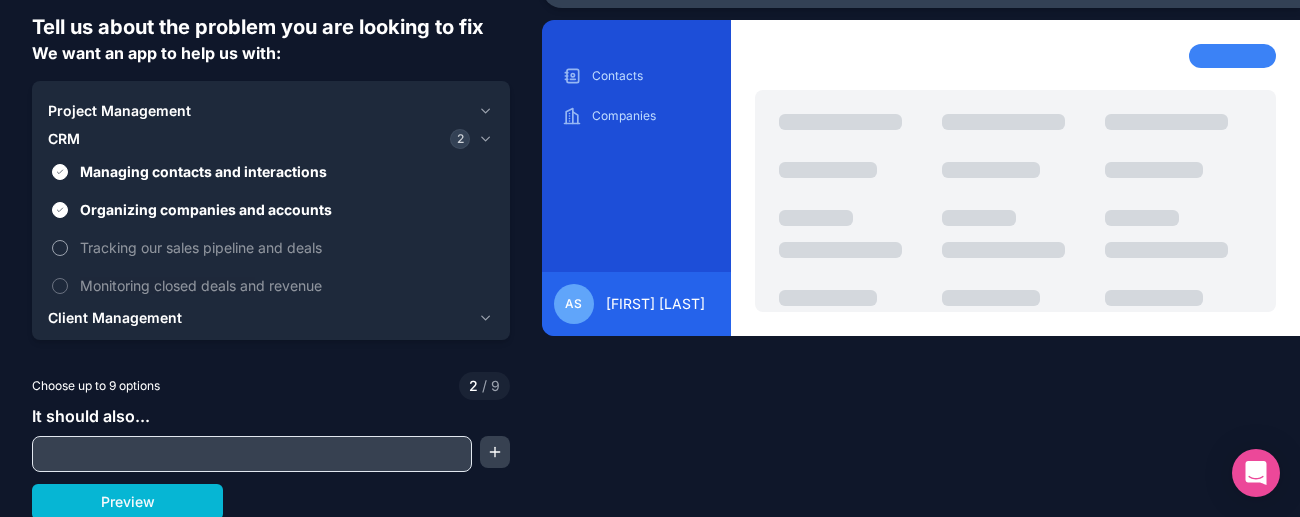 click on "Tracking our sales pipeline and deals" at bounding box center [285, 247] 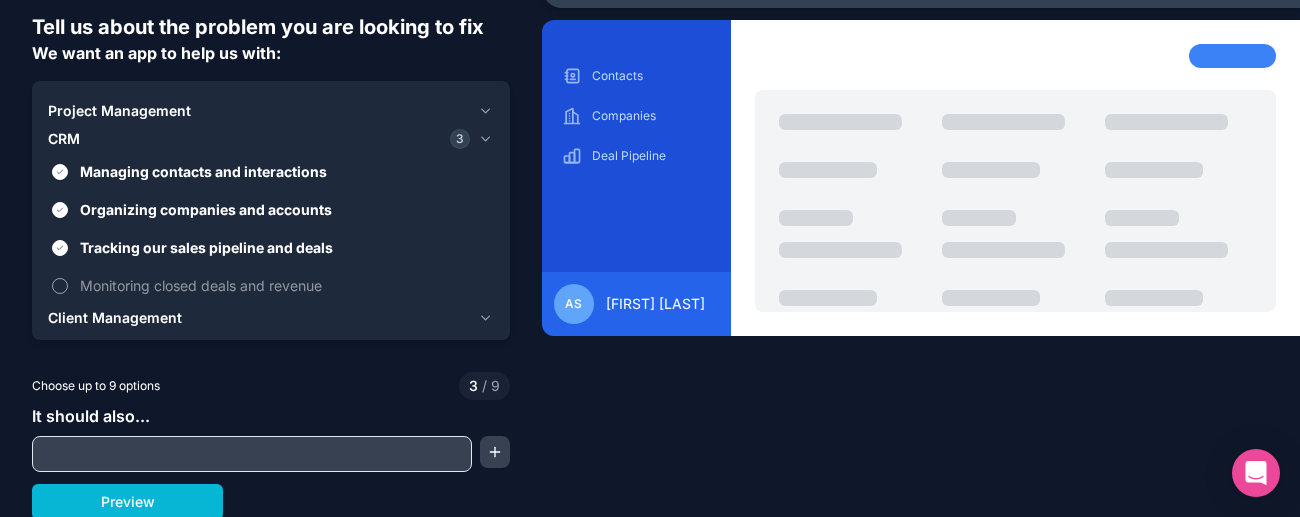 click on "Monitoring closed deals and revenue" at bounding box center (285, 285) 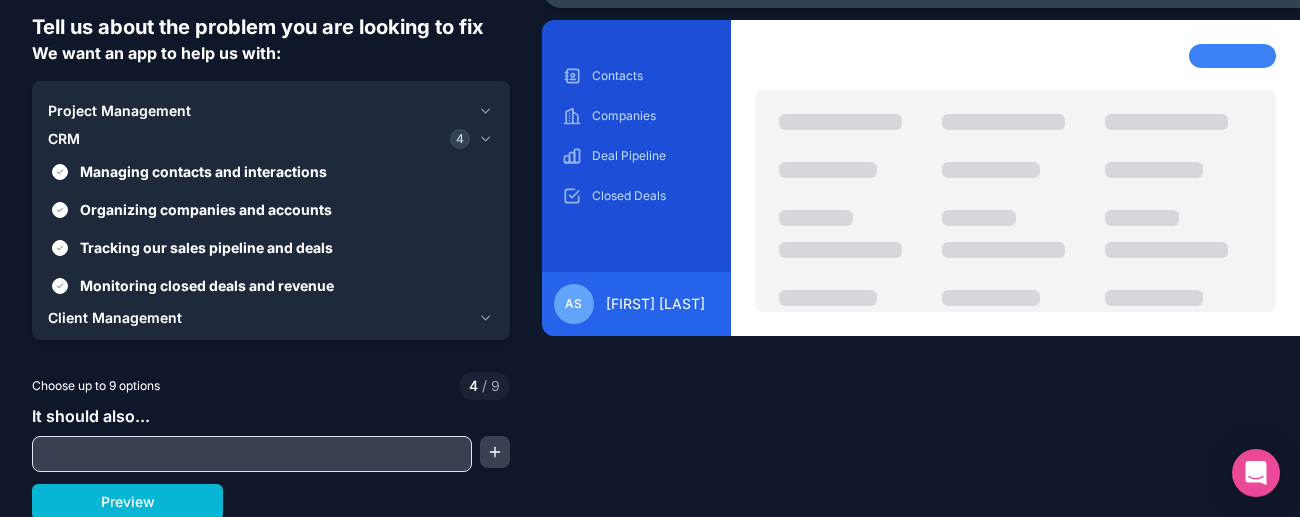 click on "Project Management" at bounding box center [119, 111] 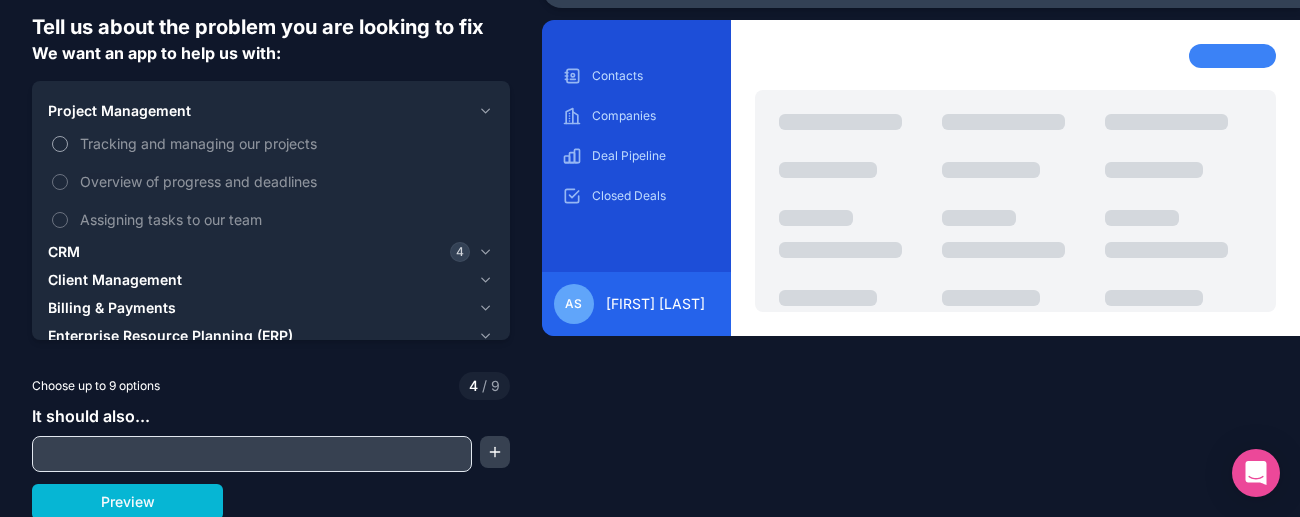 click on "Tracking and managing our projects" at bounding box center (285, 143) 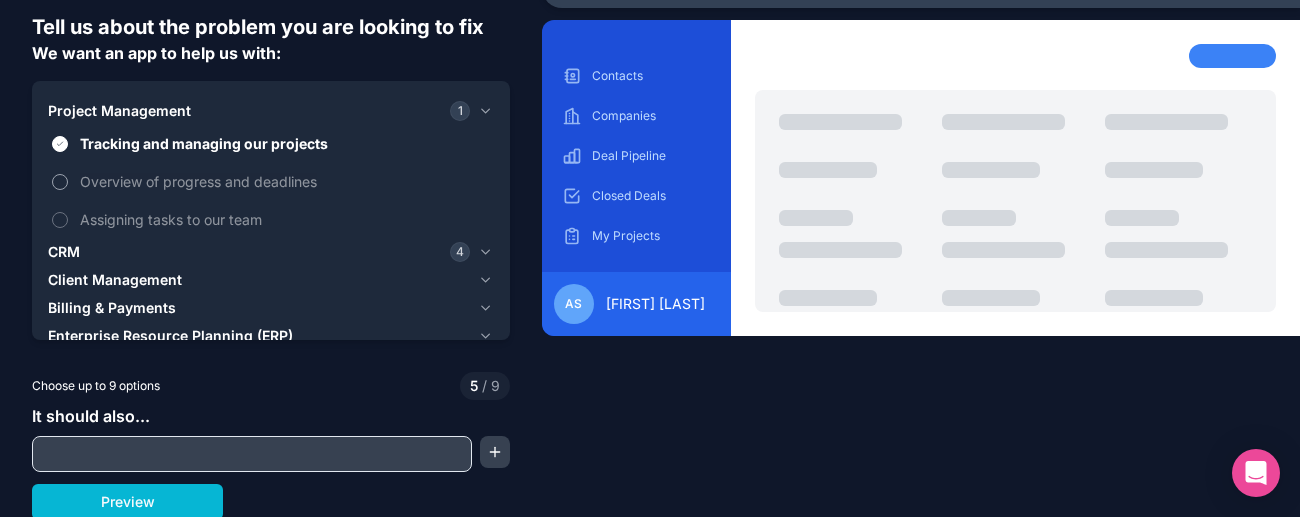 click on "Overview of progress and deadlines" at bounding box center [285, 181] 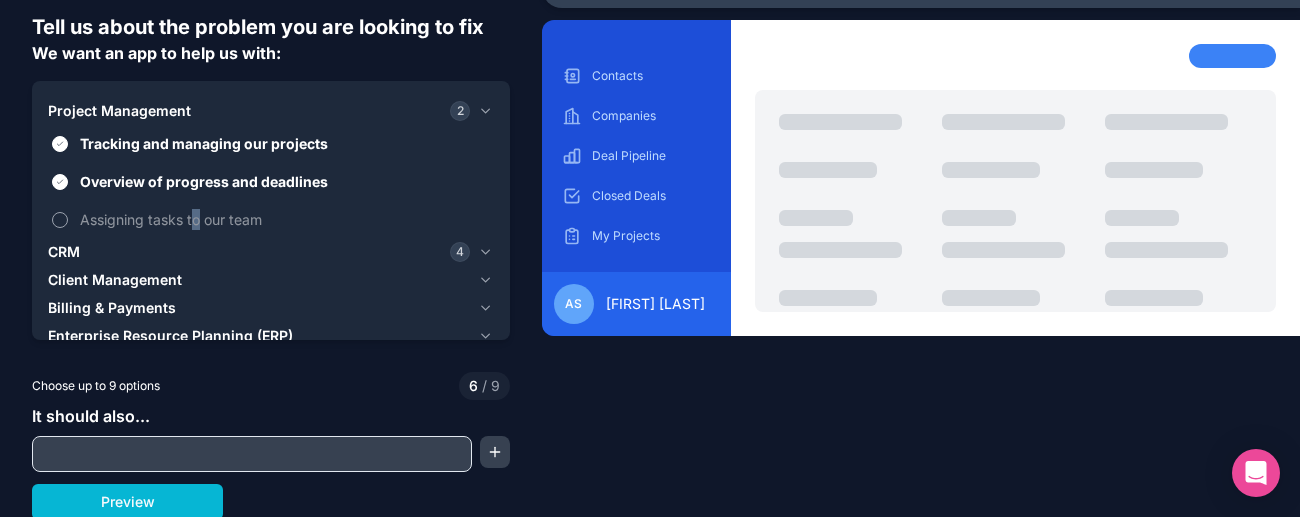 click on "Assigning tasks to our team" at bounding box center [285, 219] 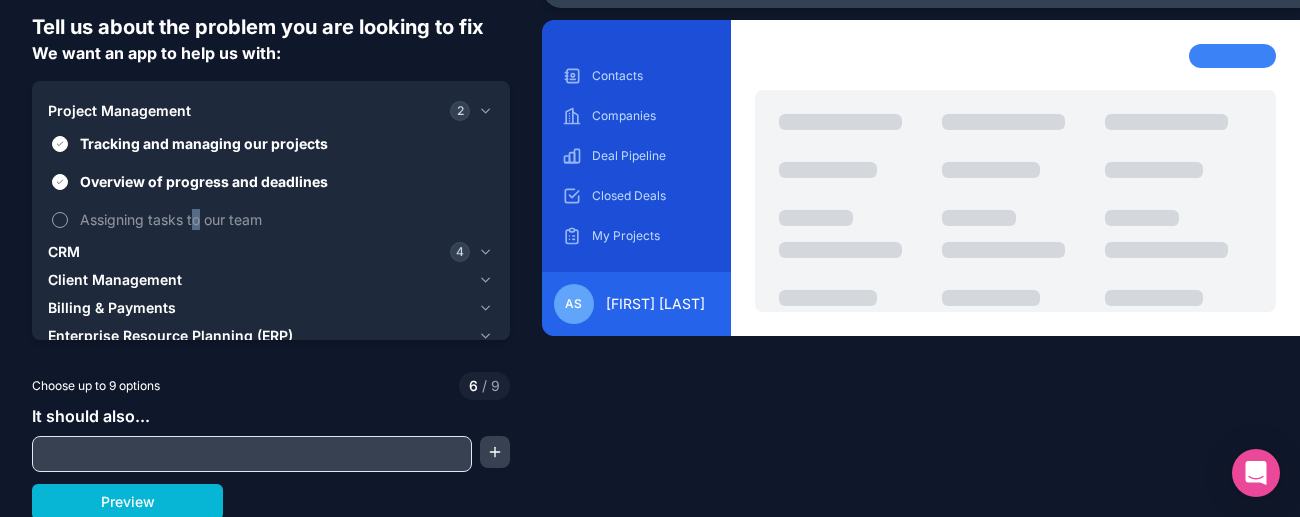 scroll, scrollTop: 78, scrollLeft: 0, axis: vertical 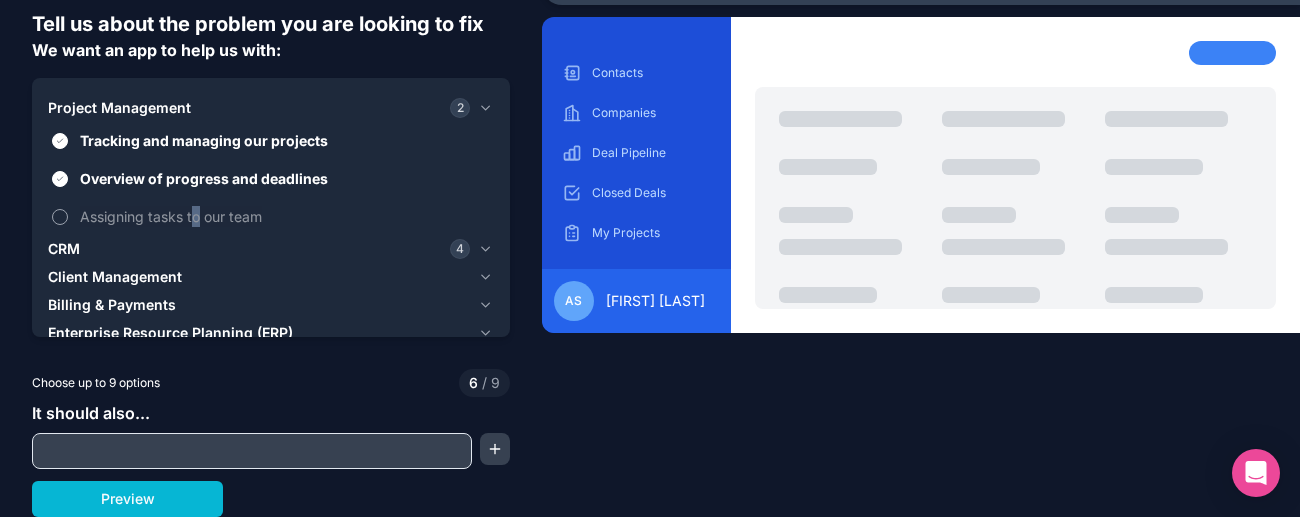 click on "Assigning tasks to our team" at bounding box center [285, 216] 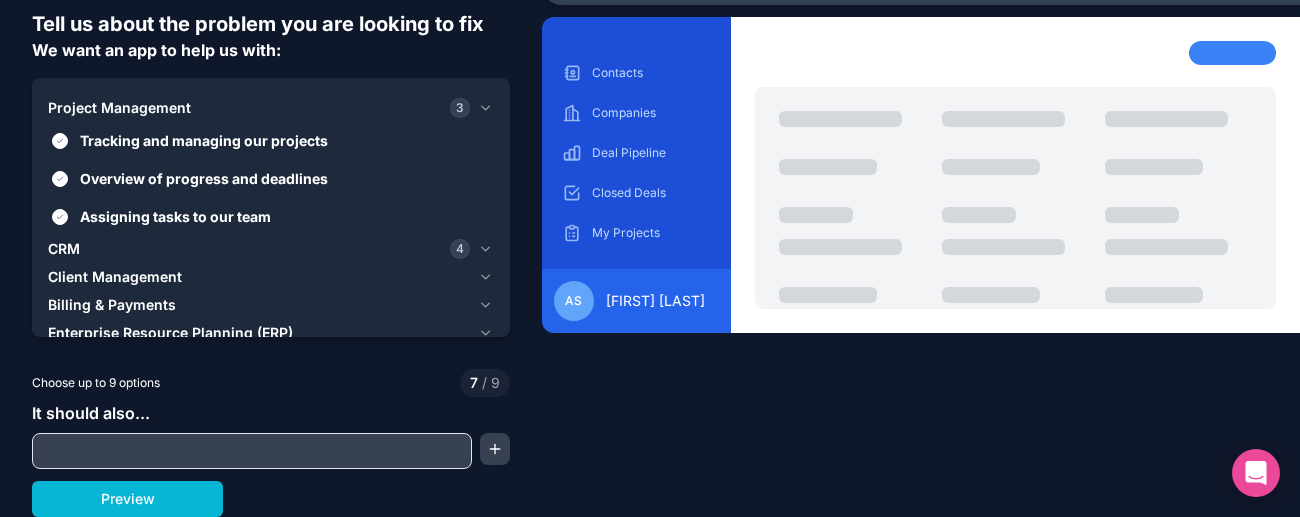 click on "Client Management" at bounding box center (259, 277) 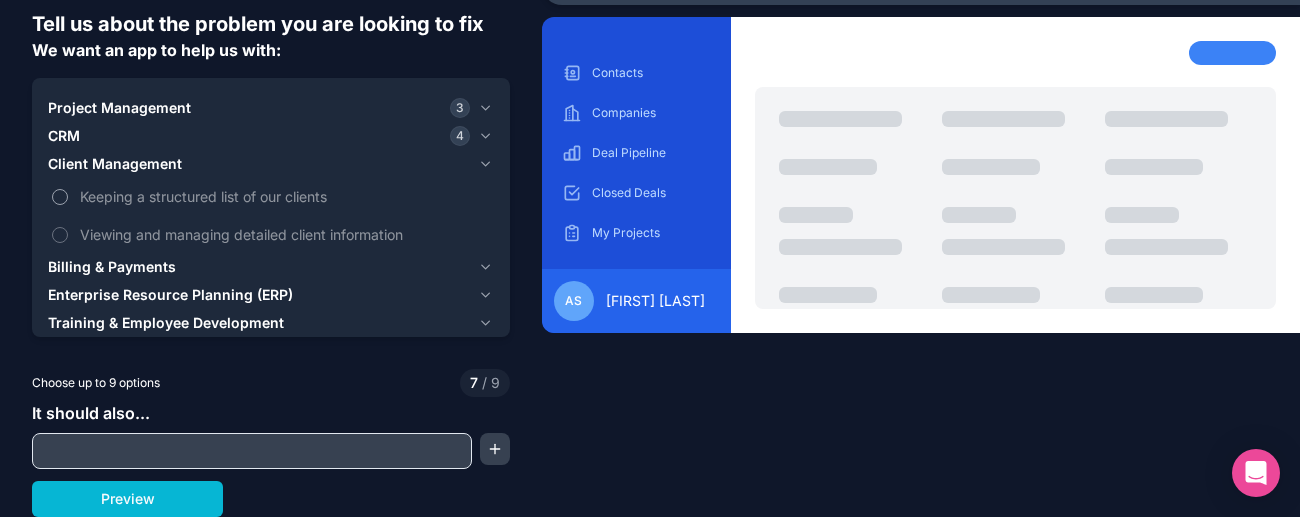 click on "Keeping a structured list of our clients" at bounding box center (285, 196) 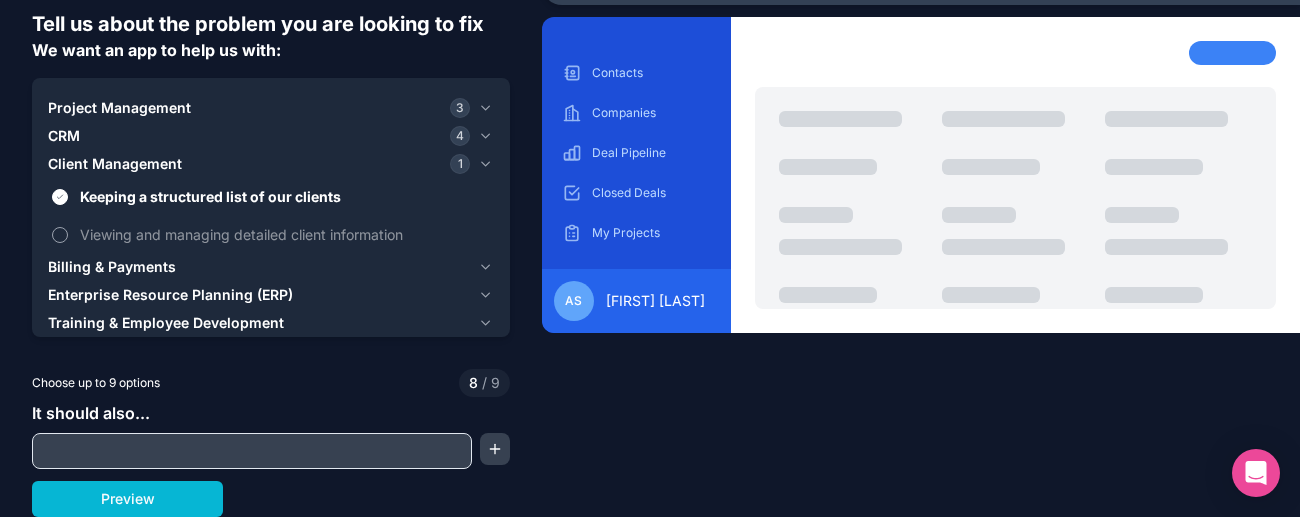 click on "Viewing and managing detailed client information" at bounding box center (285, 234) 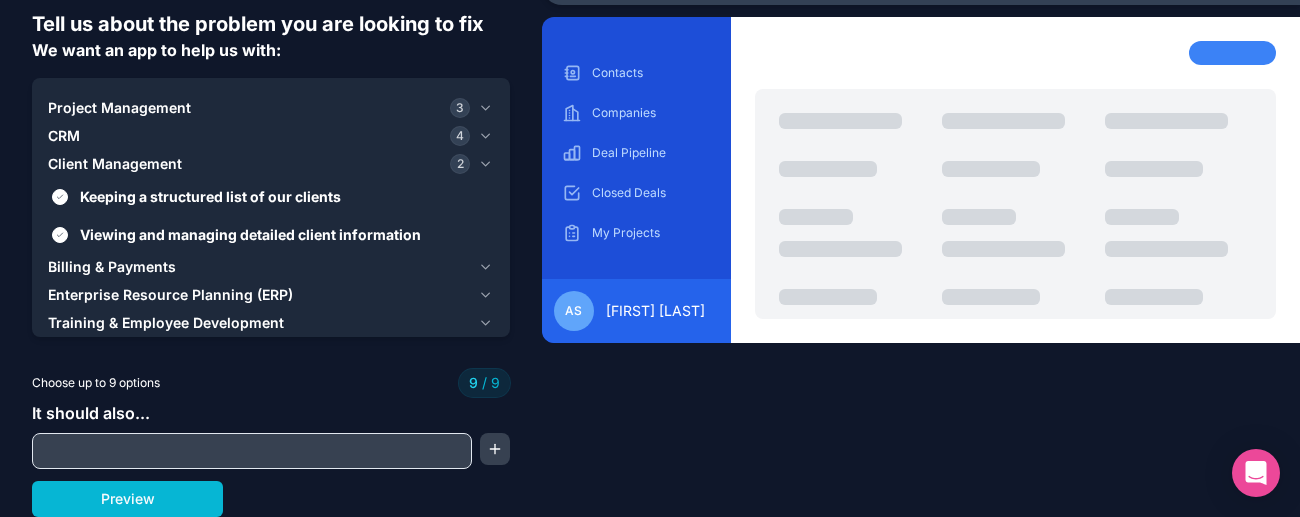 click on "Billing & Payments" at bounding box center [112, 267] 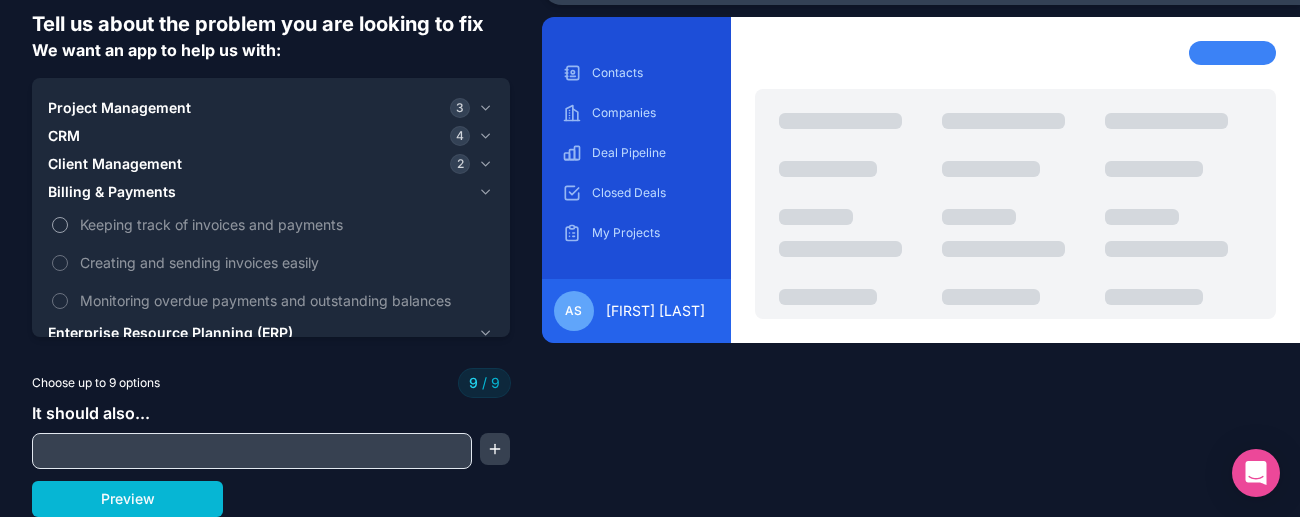 click on "Keeping track of invoices and payments" at bounding box center (285, 224) 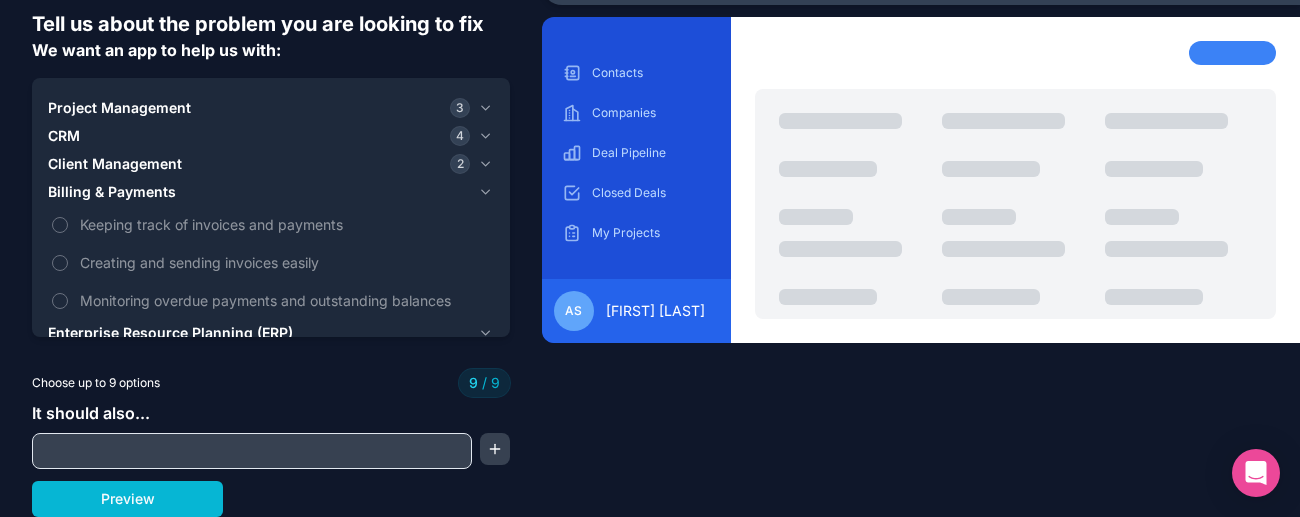 click 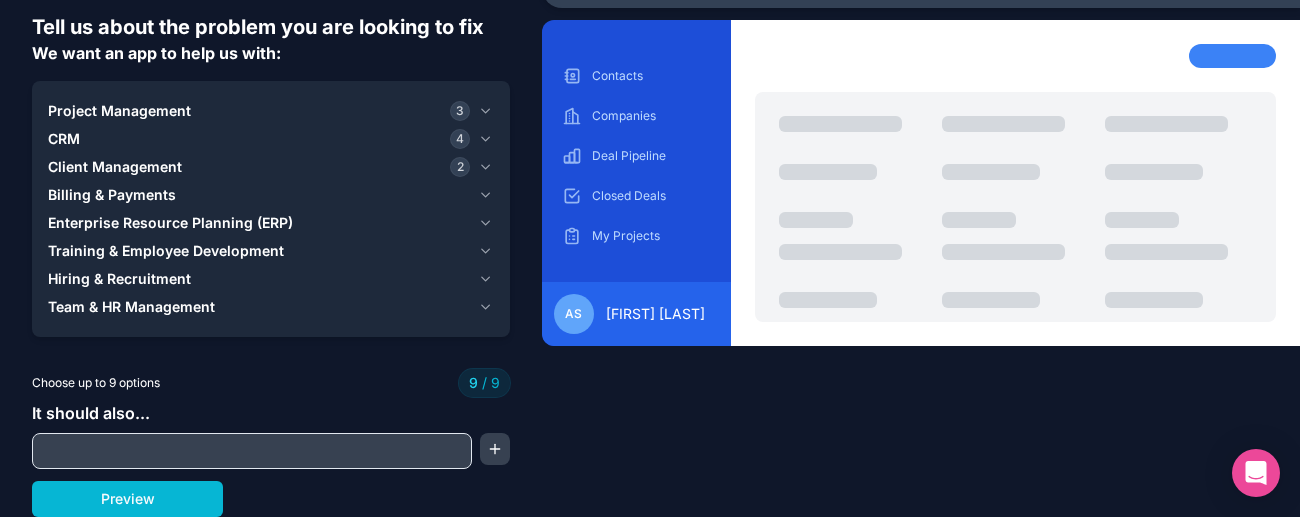 scroll, scrollTop: 75, scrollLeft: 0, axis: vertical 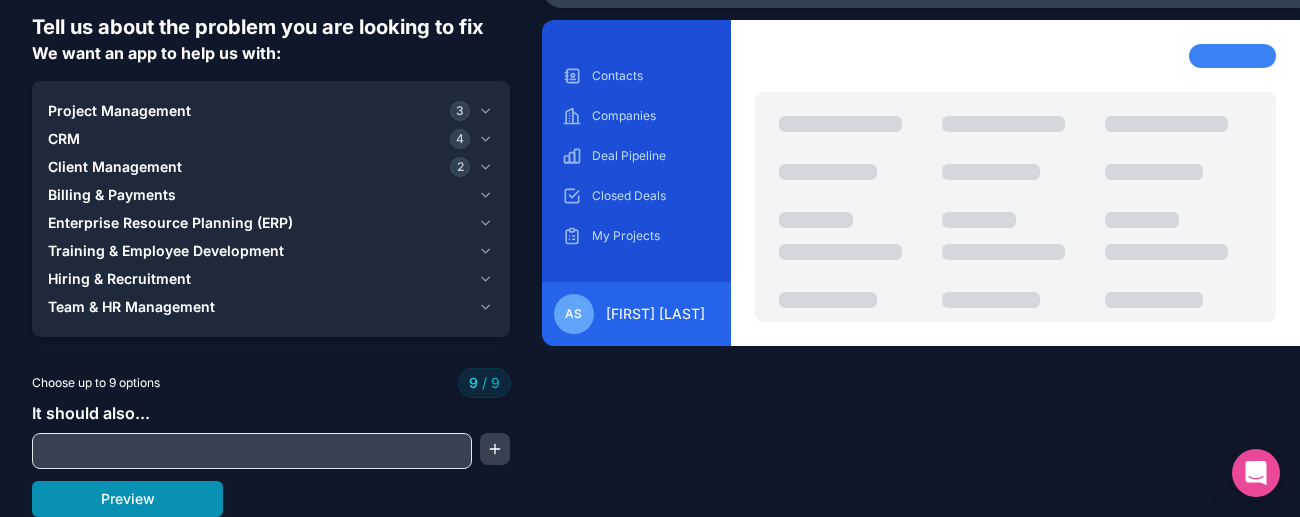 click on "Preview" at bounding box center [127, 499] 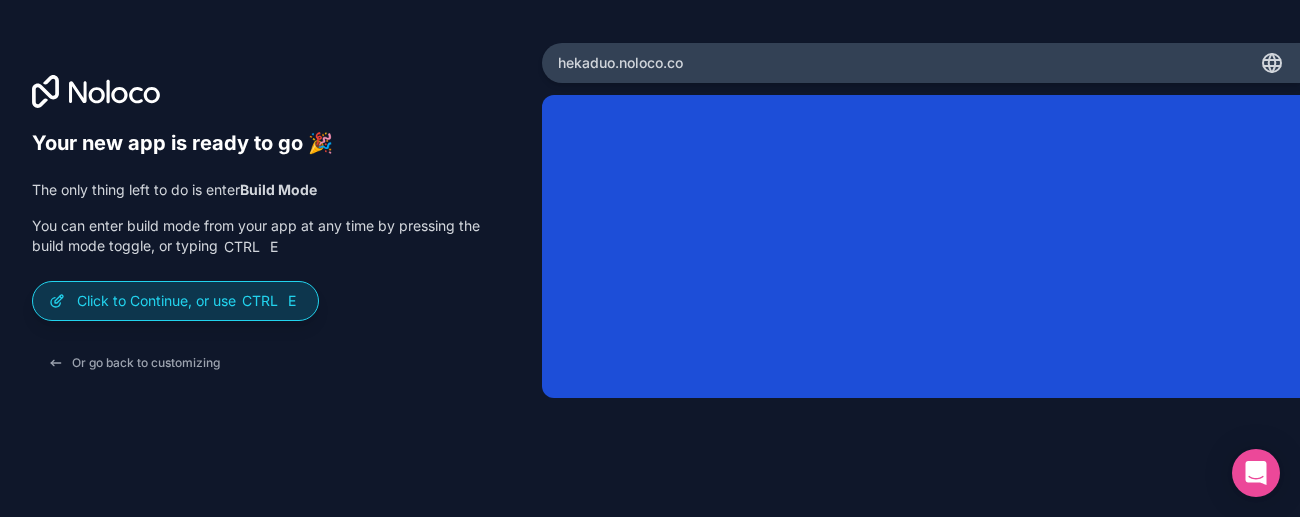 click on "Ctrl" at bounding box center [260, 301] 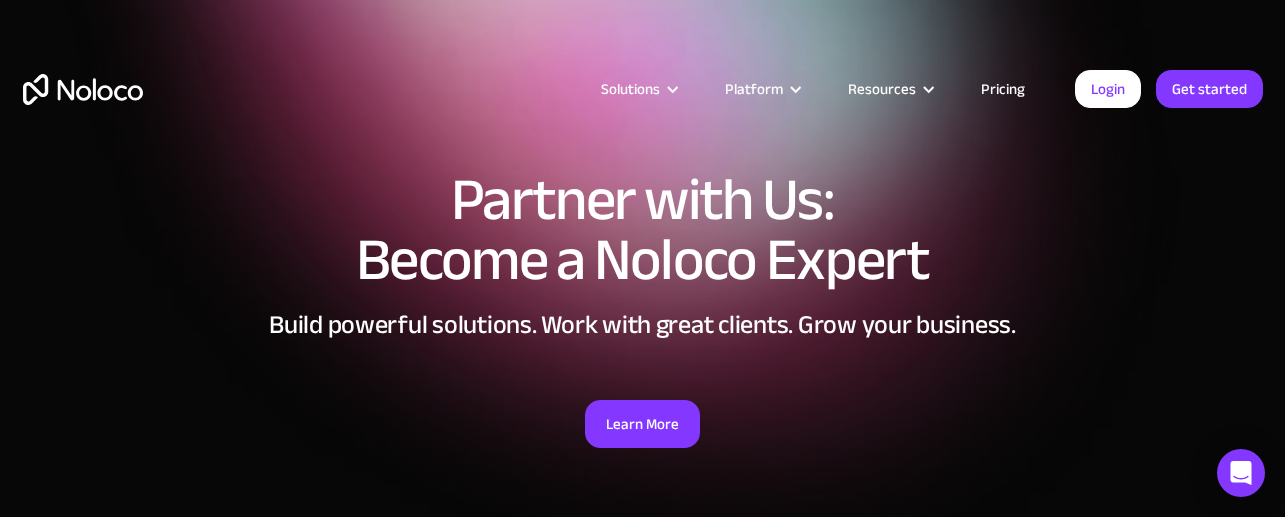 scroll, scrollTop: 0, scrollLeft: 0, axis: both 